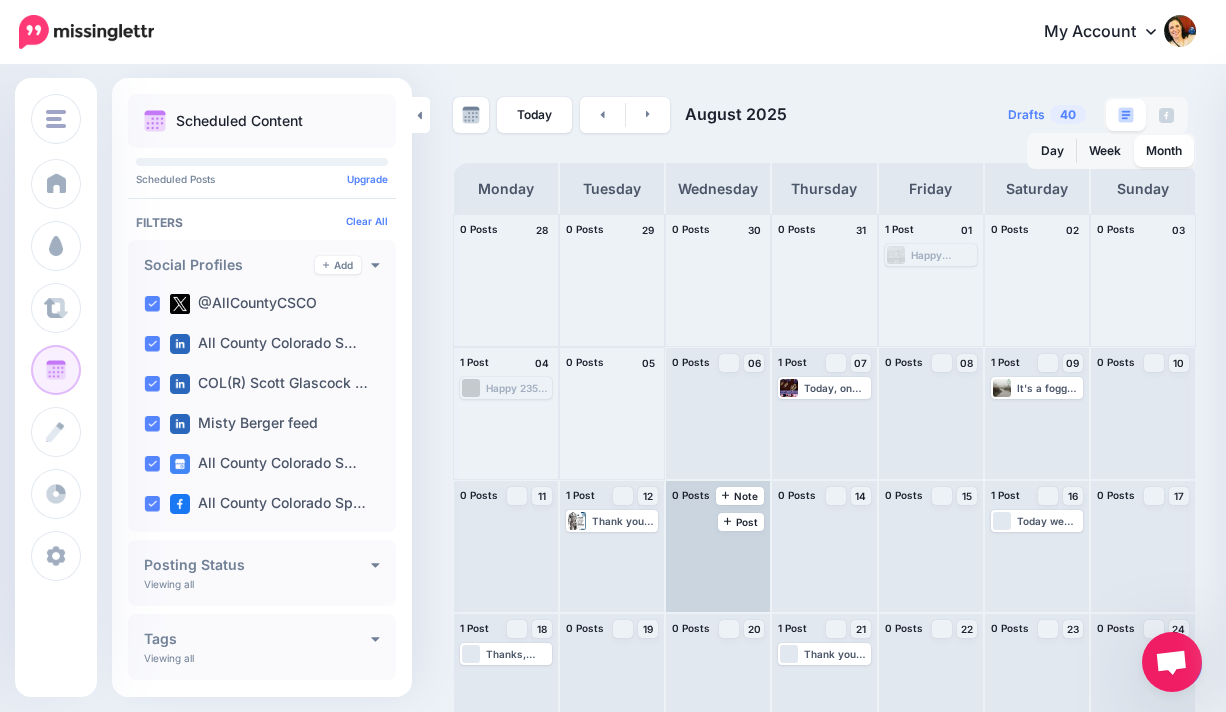 scroll, scrollTop: 0, scrollLeft: 0, axis: both 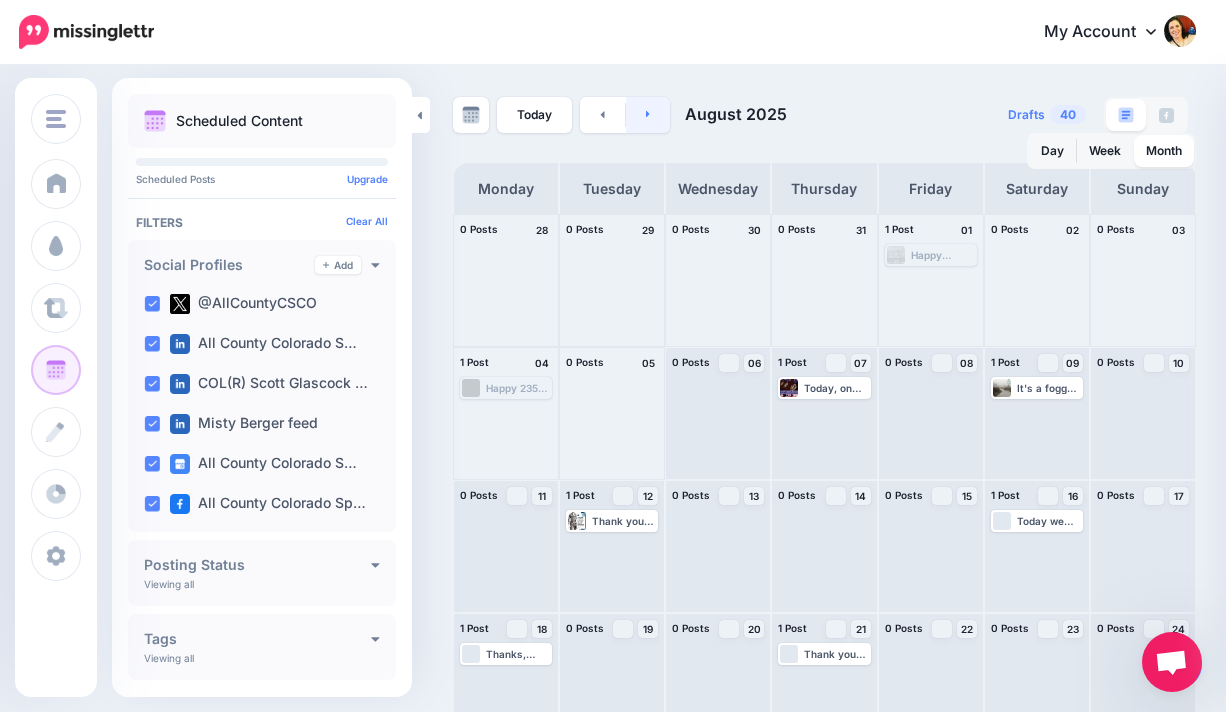 click 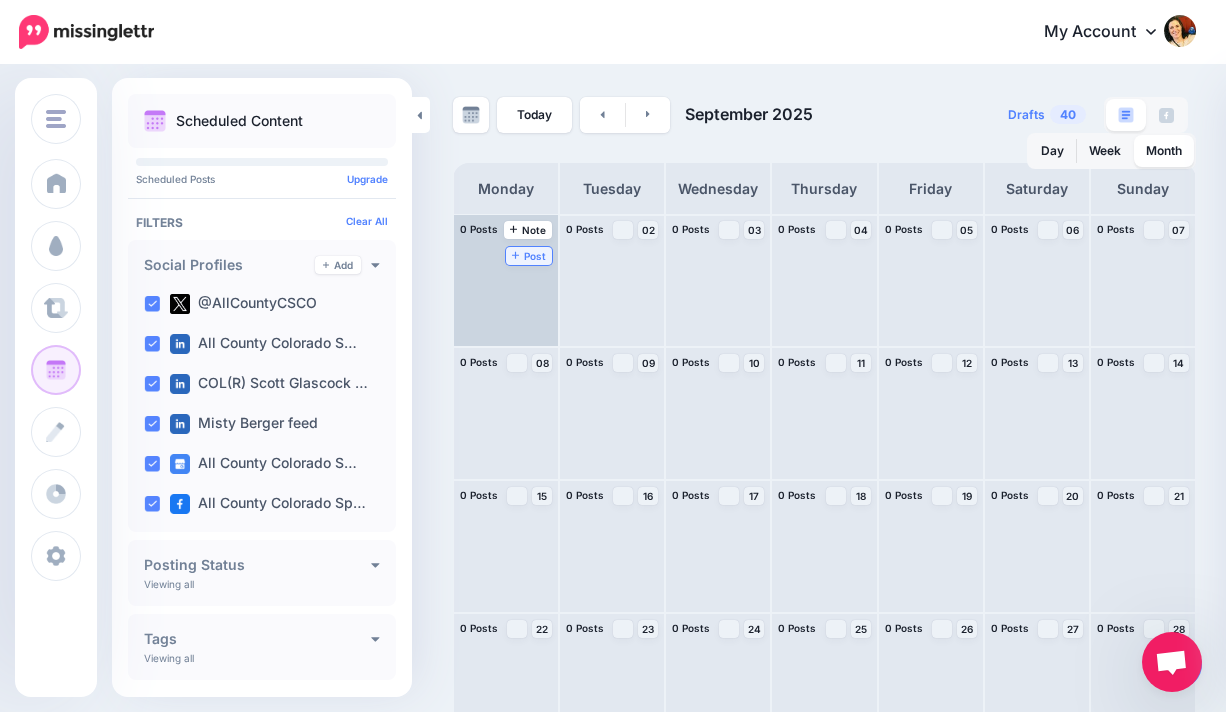 click 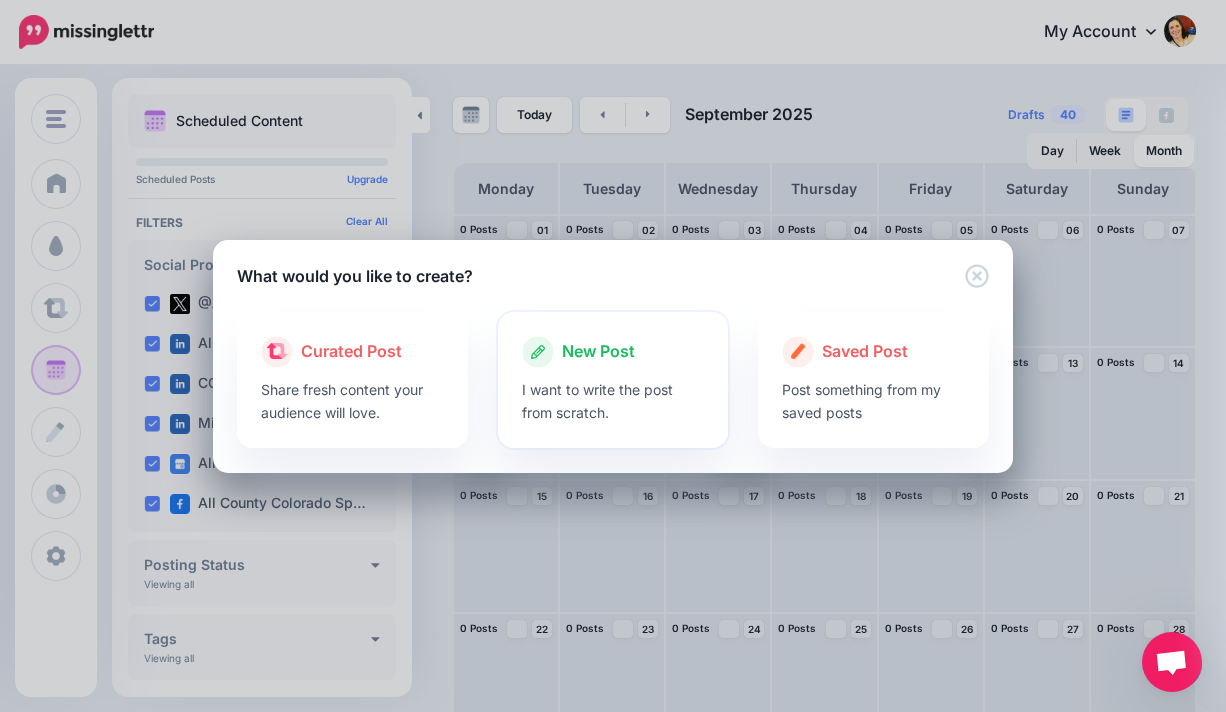 click on "New Post" at bounding box center [598, 352] 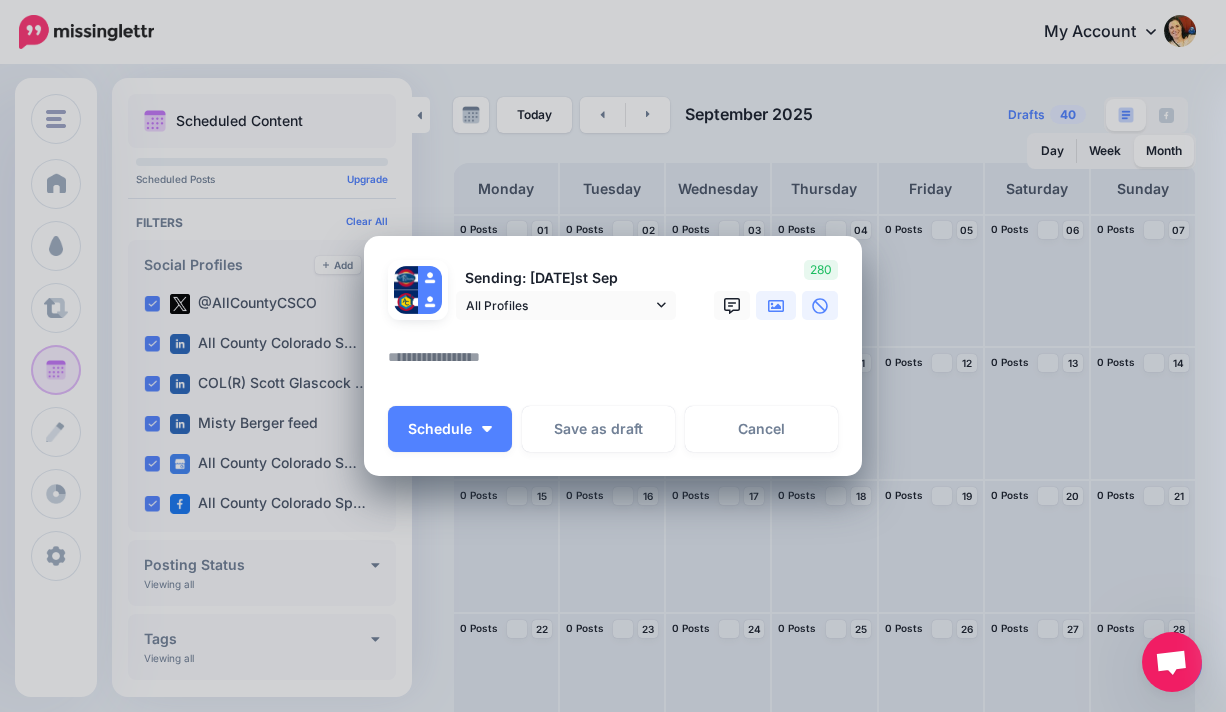 click 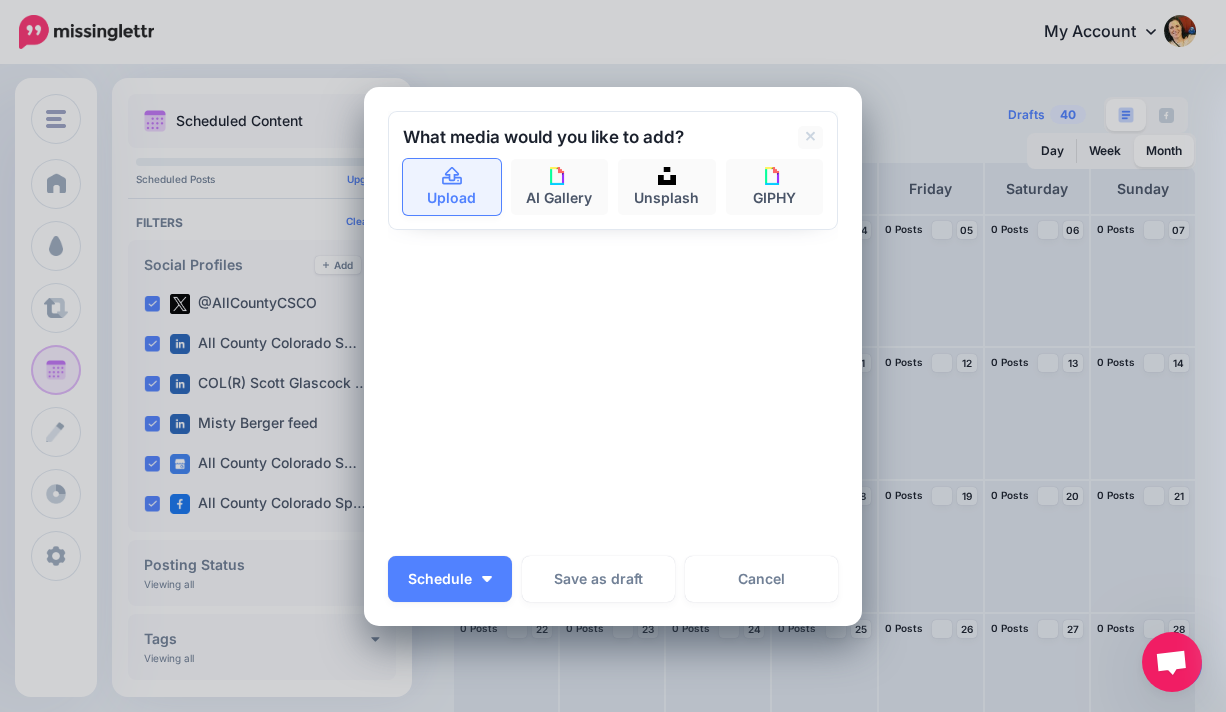 click 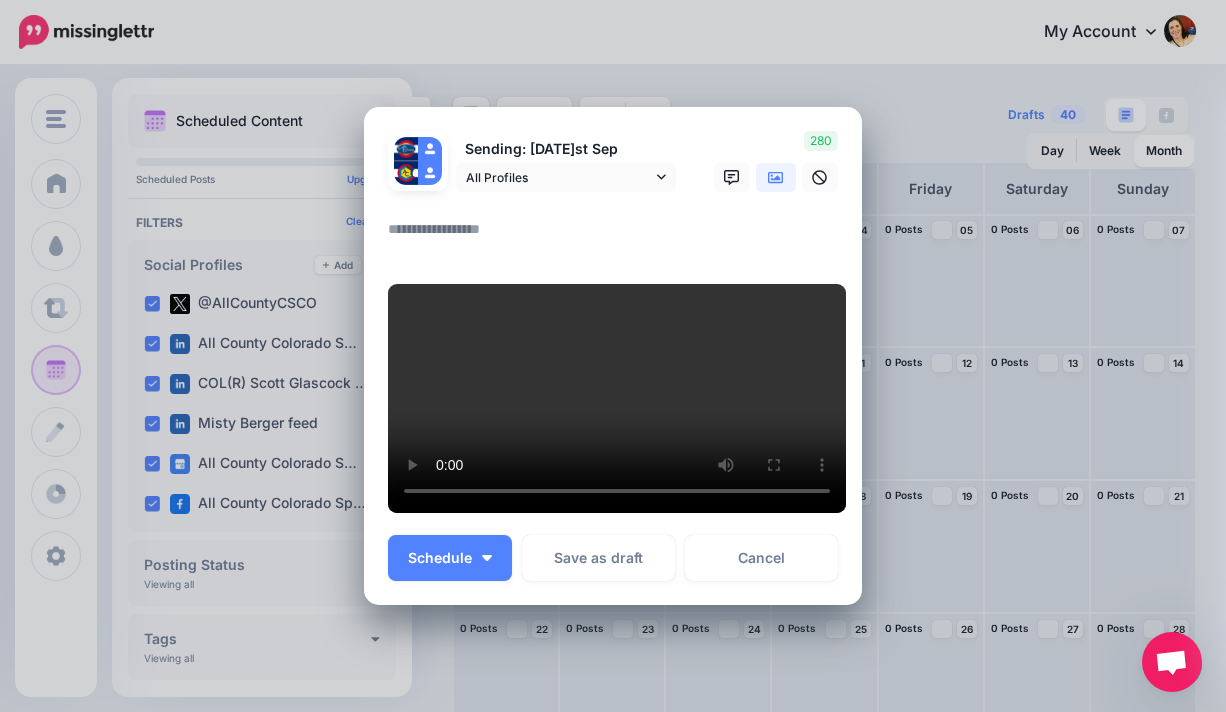 click at bounding box center (618, 236) 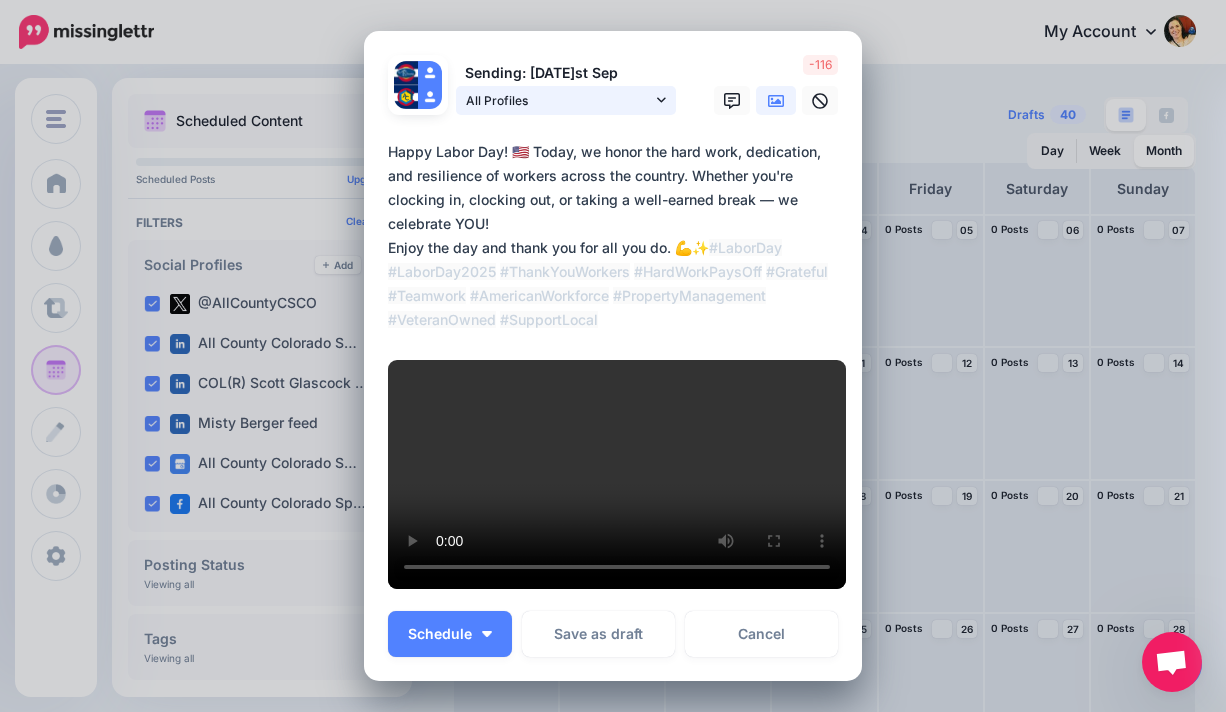 click 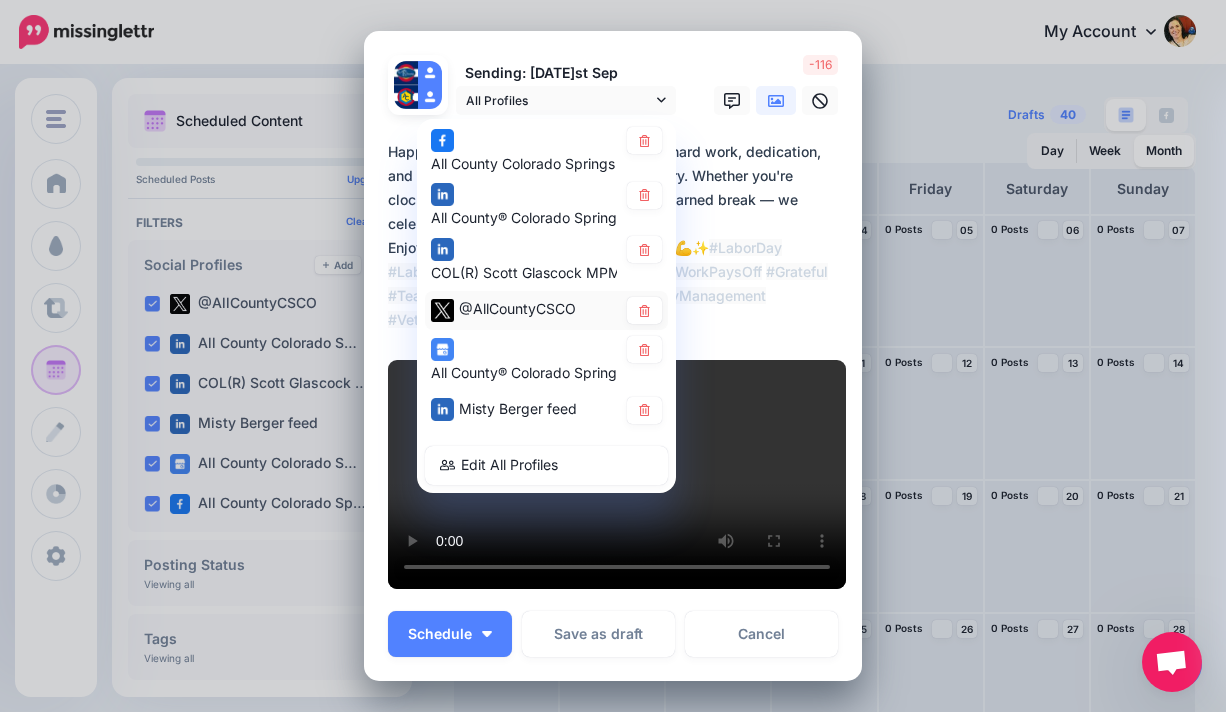 click on "@AllCountyCSCO" at bounding box center [517, 308] 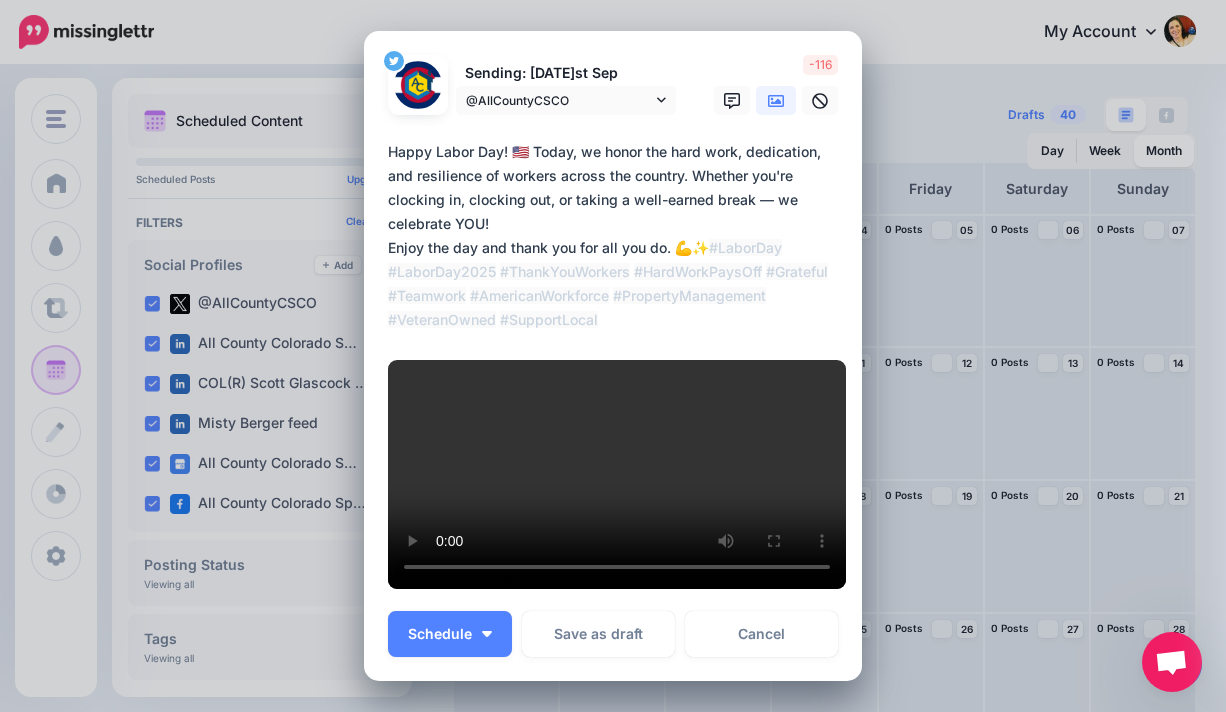 drag, startPoint x: 577, startPoint y: 245, endPoint x: 681, endPoint y: 271, distance: 107.200745 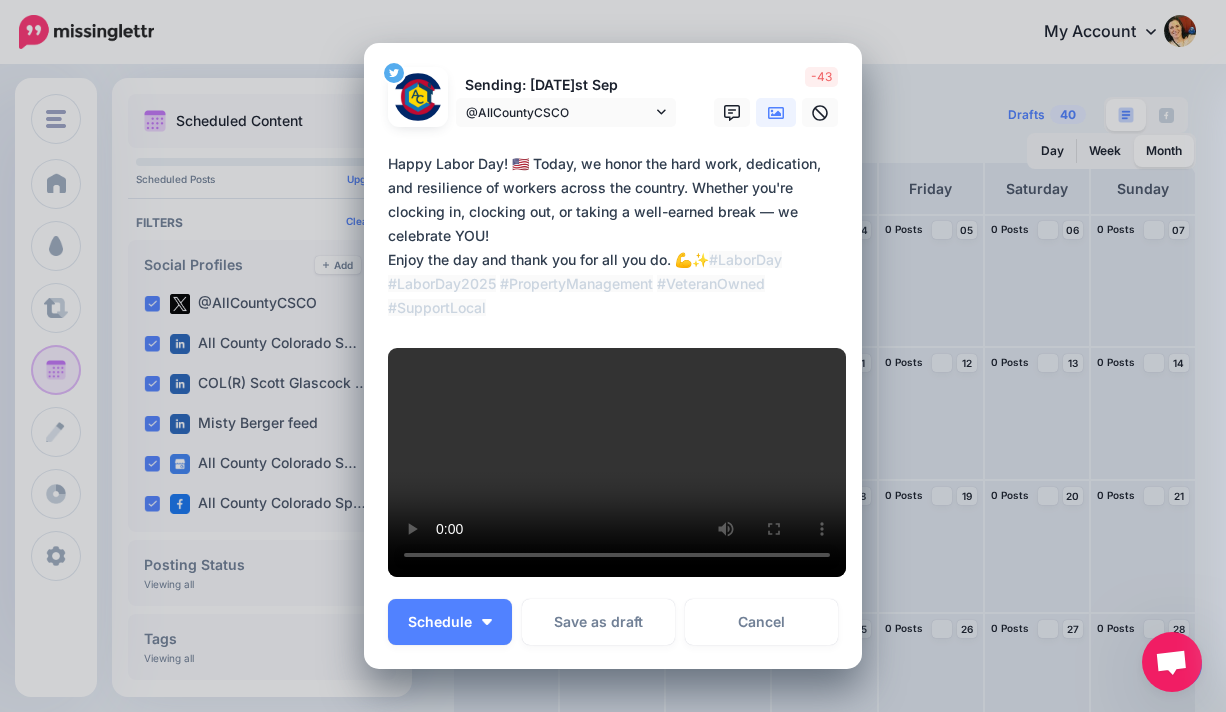drag, startPoint x: 579, startPoint y: 245, endPoint x: 613, endPoint y: 274, distance: 44.687805 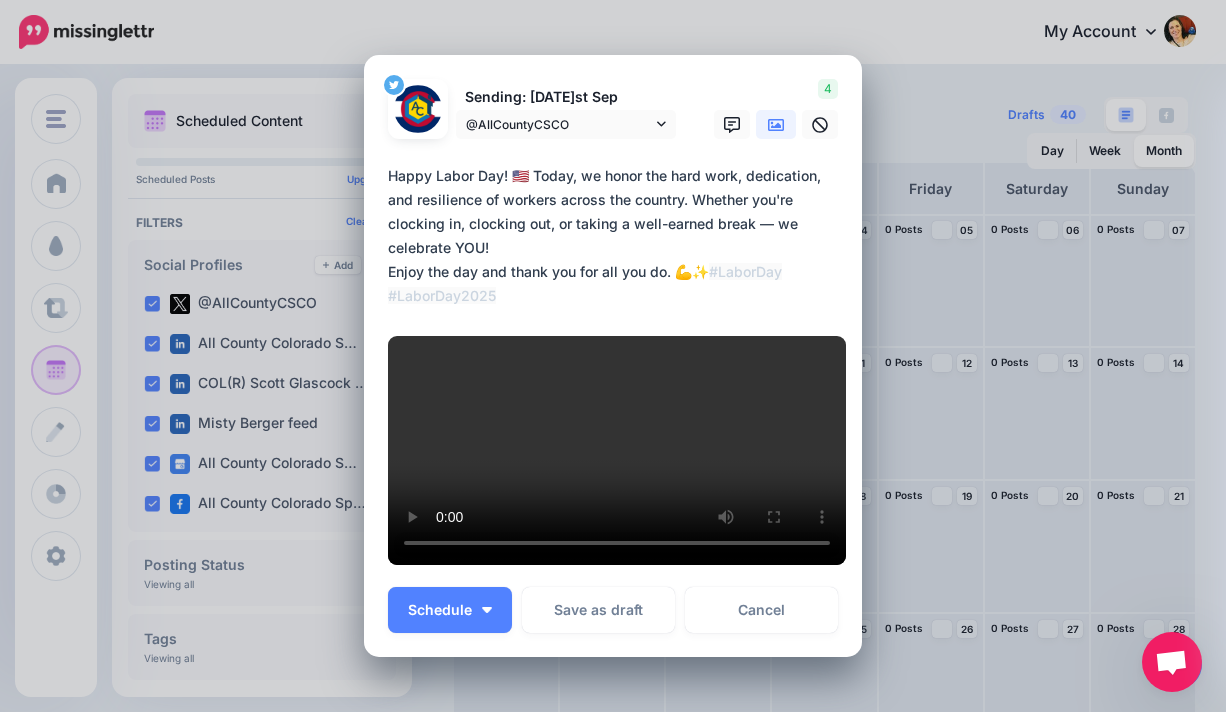 click on "**********" at bounding box center [618, 236] 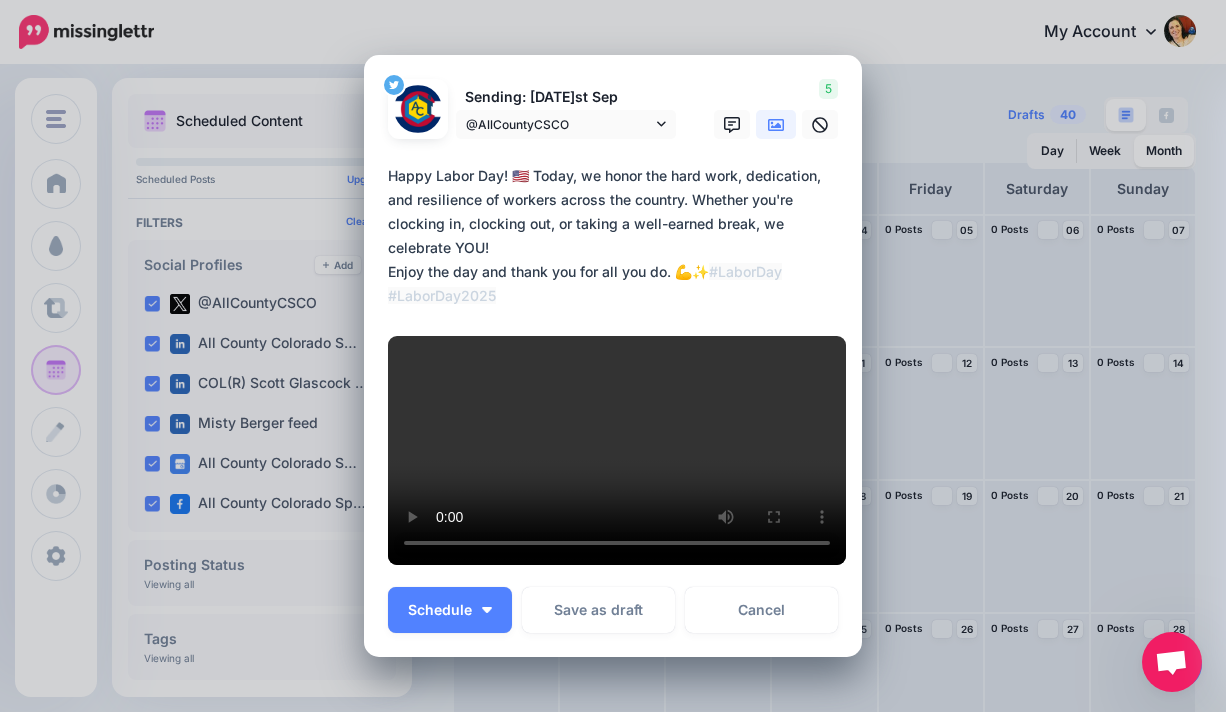 click on "**********" at bounding box center [618, 236] 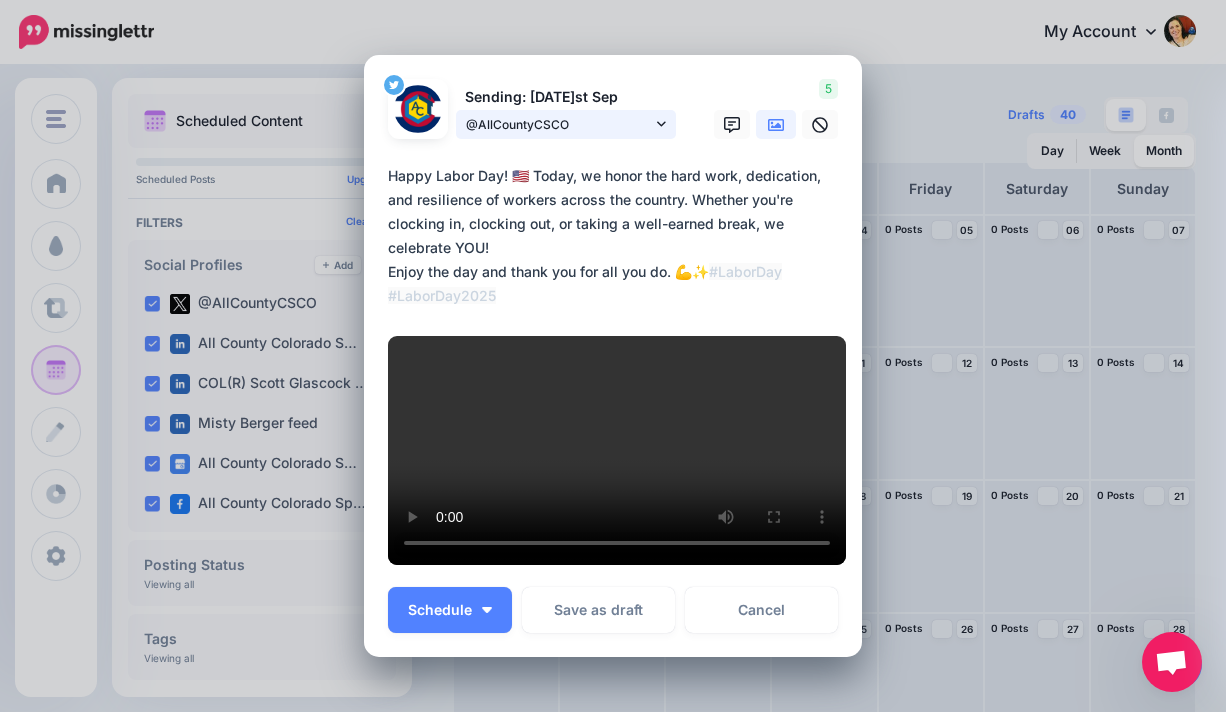 click 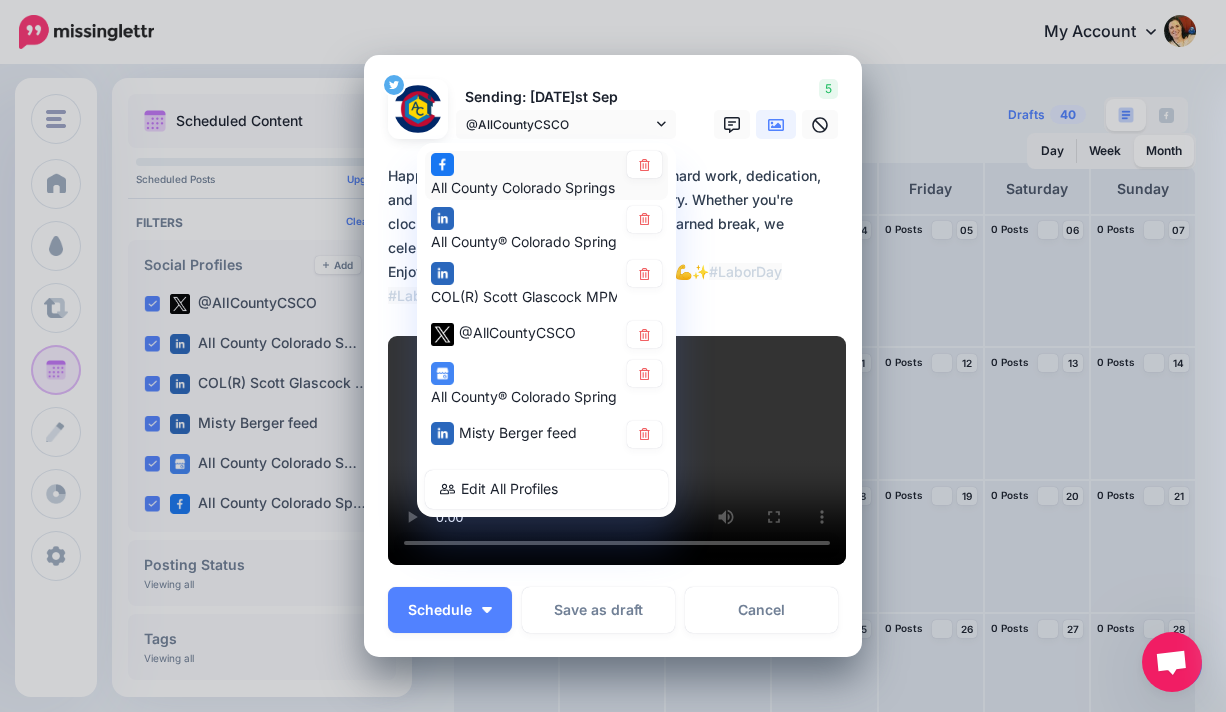 click on "All County Colorado Springs  Property Management page" at bounding box center (524, 175) 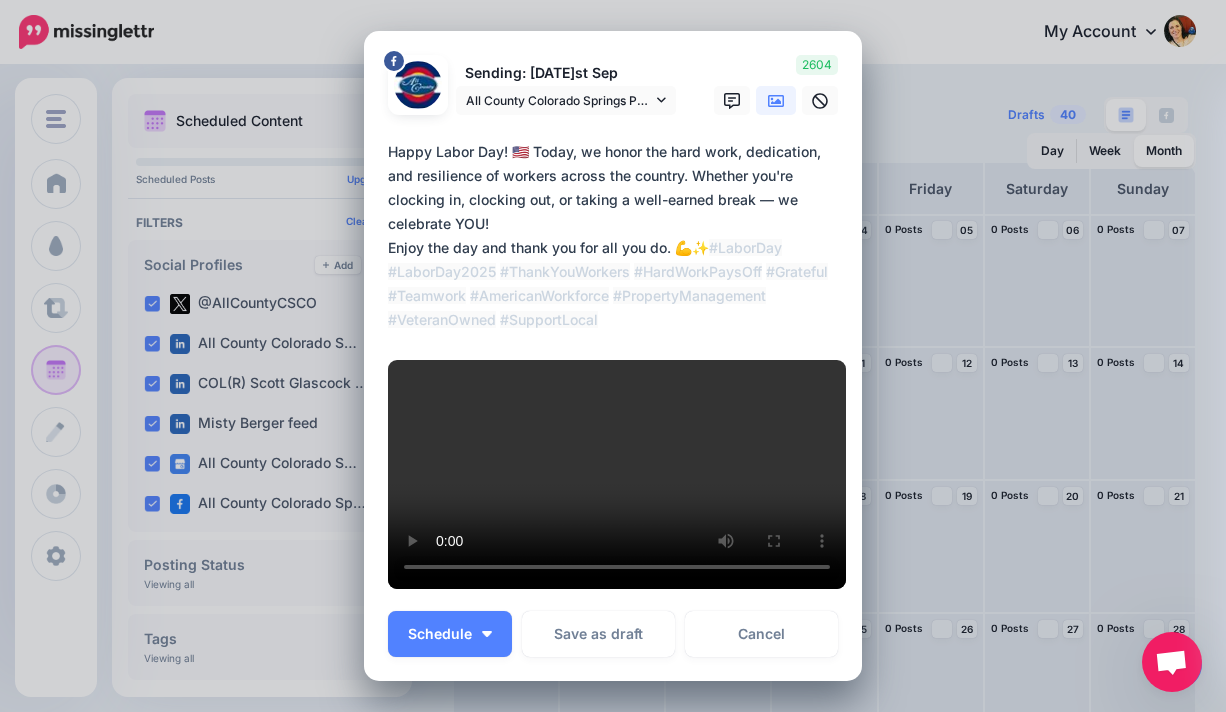 click on "**********" at bounding box center [618, 236] 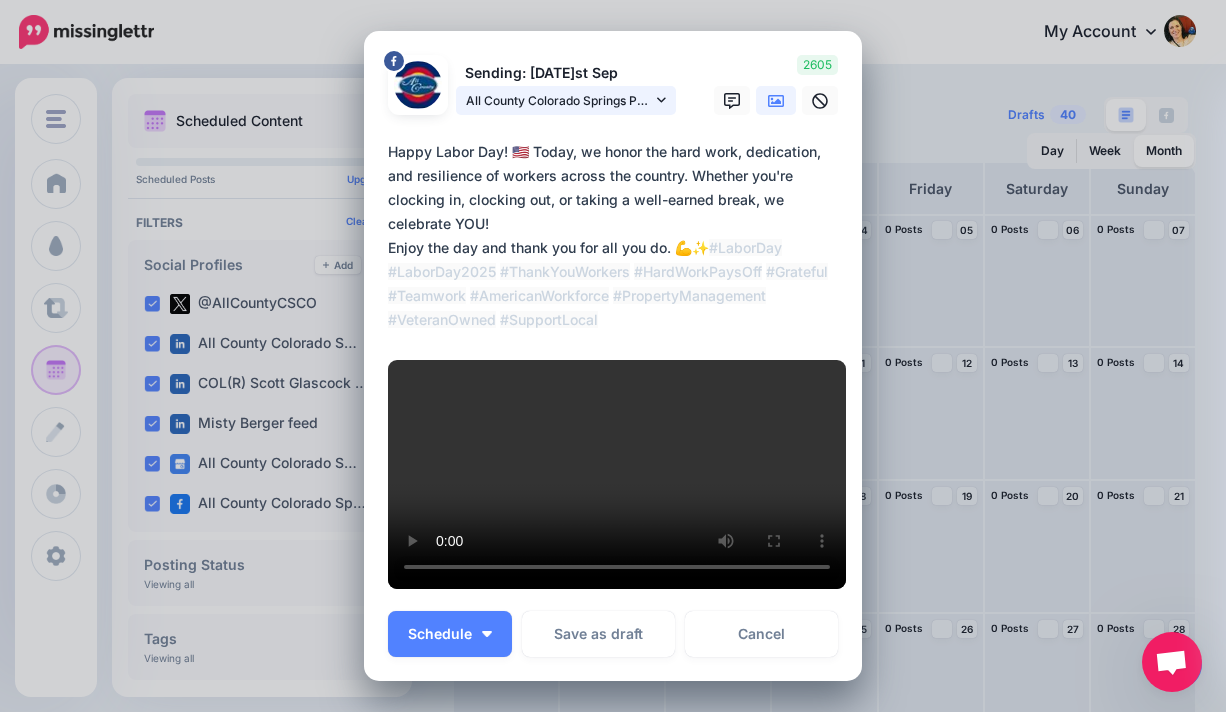 click 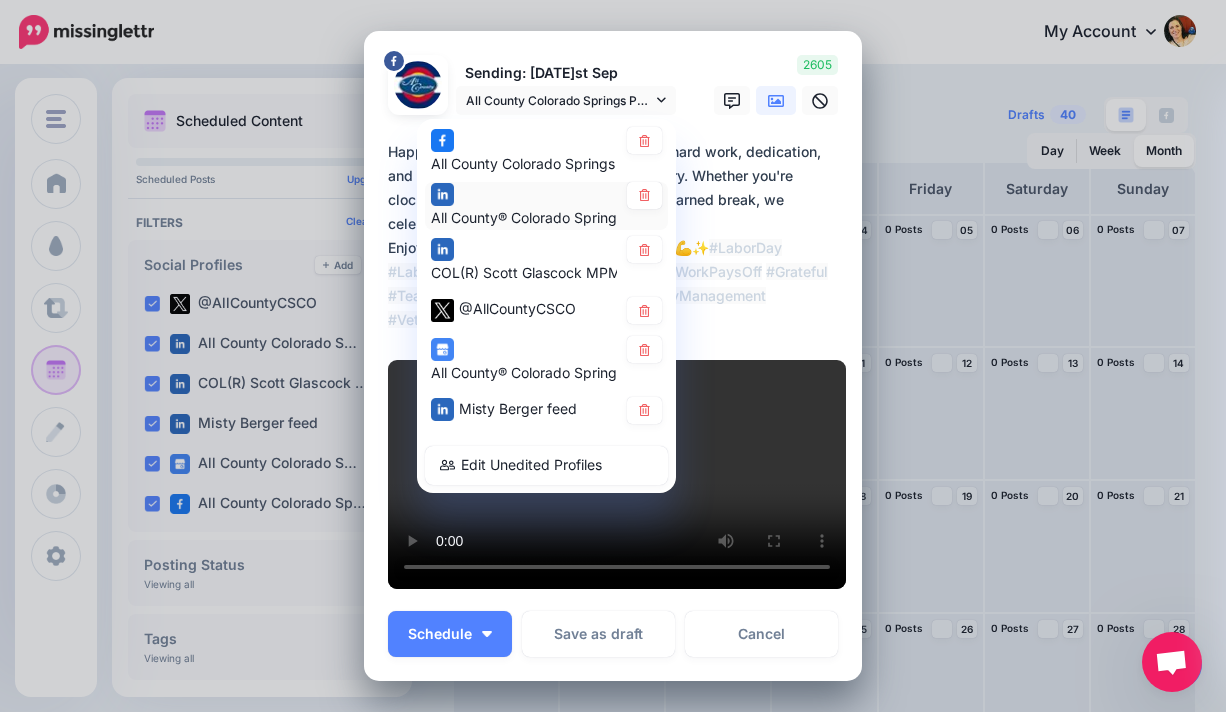 click on "All County® Colorado Springs, CRMC page" at bounding box center (571, 218) 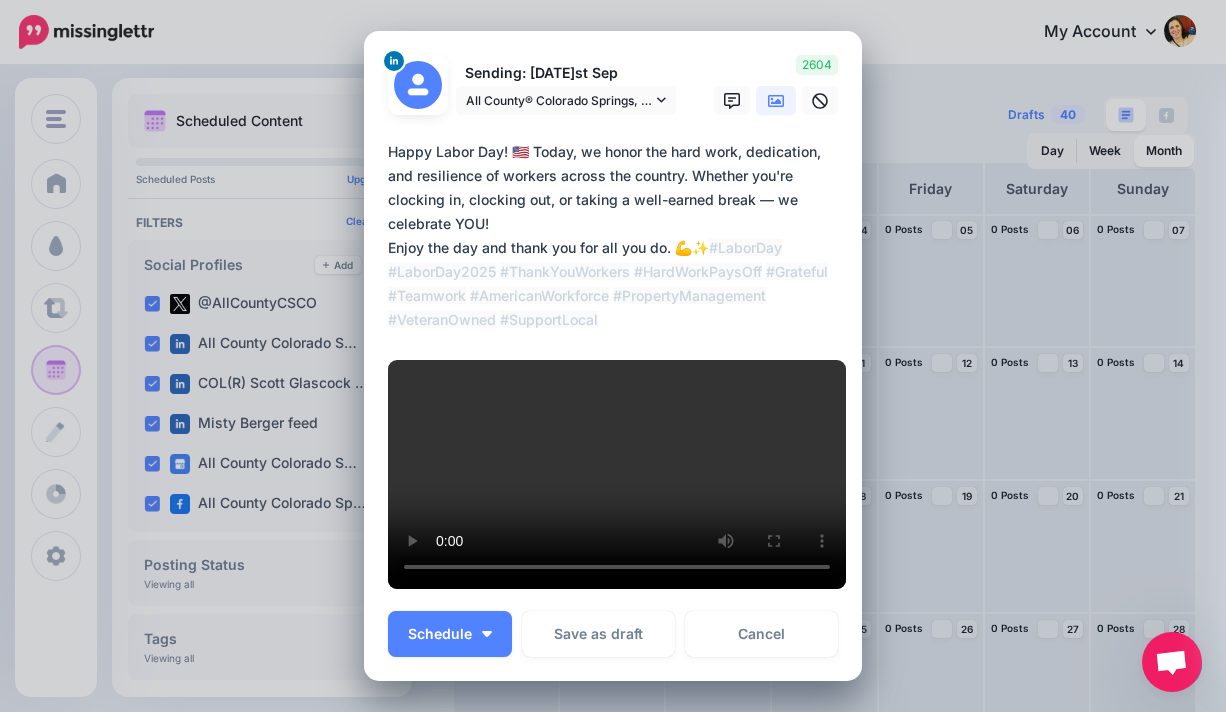 click on "**********" at bounding box center [618, 236] 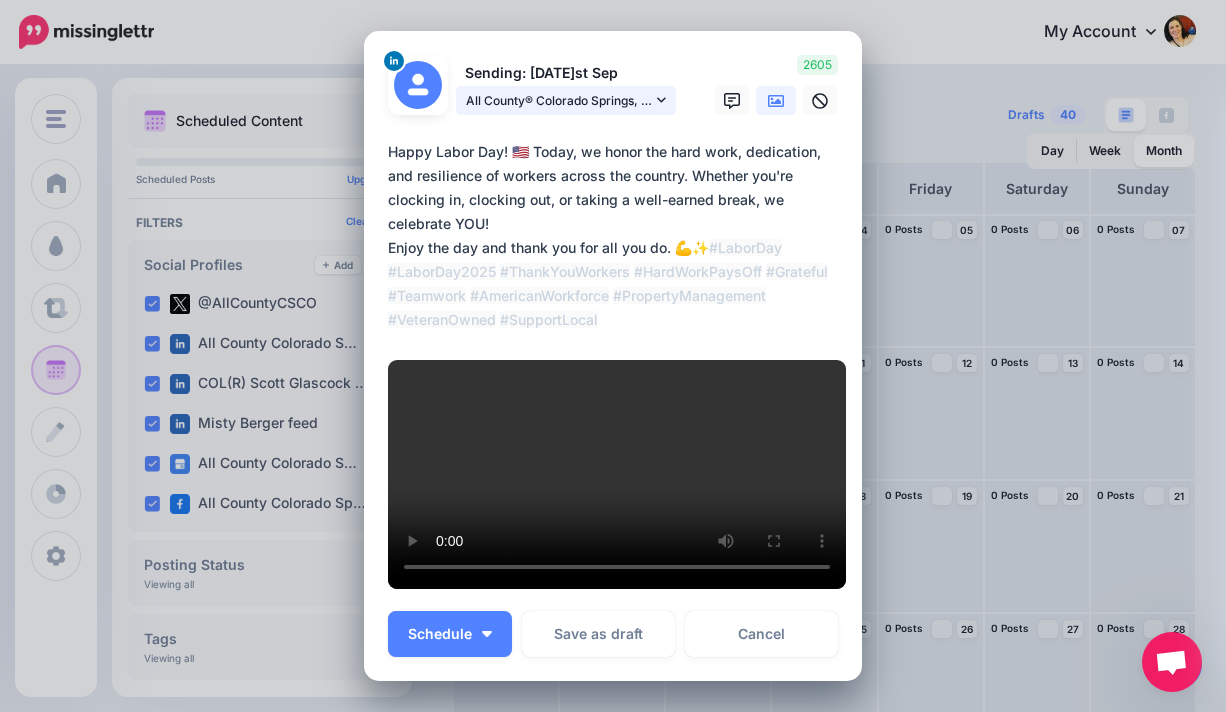 click 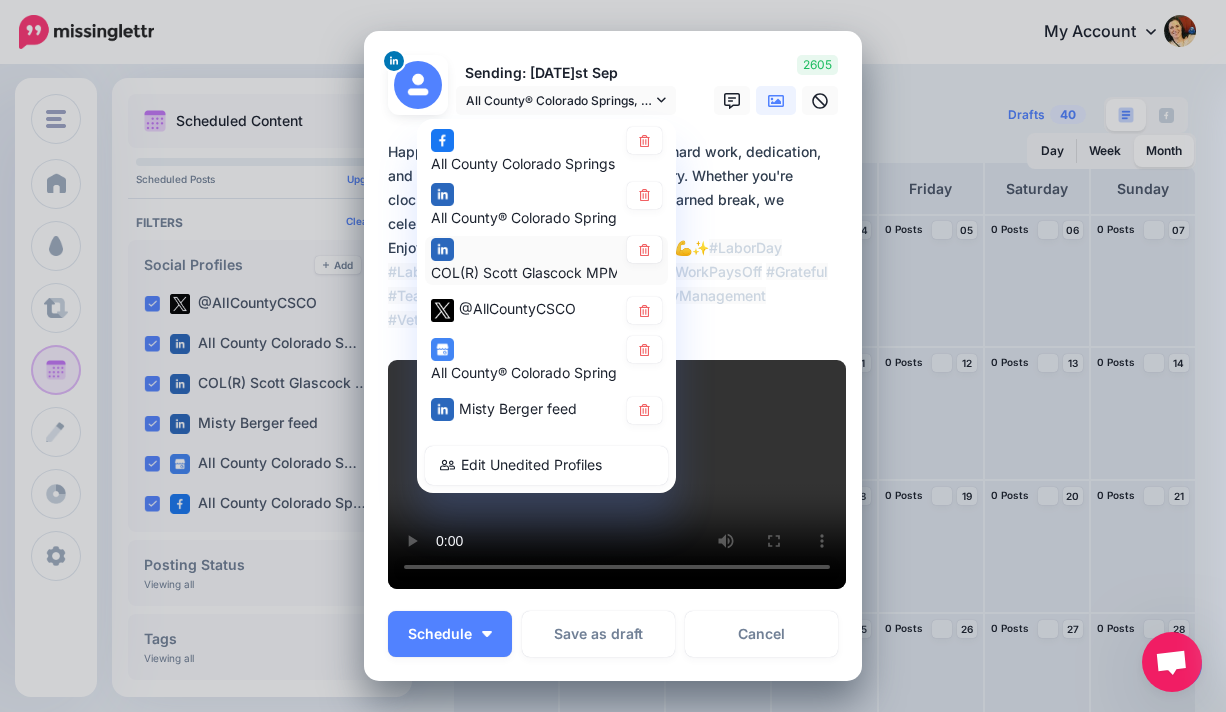 click on "COL(R) Scott Glascock MPM® RMP® feed" at bounding box center (569, 272) 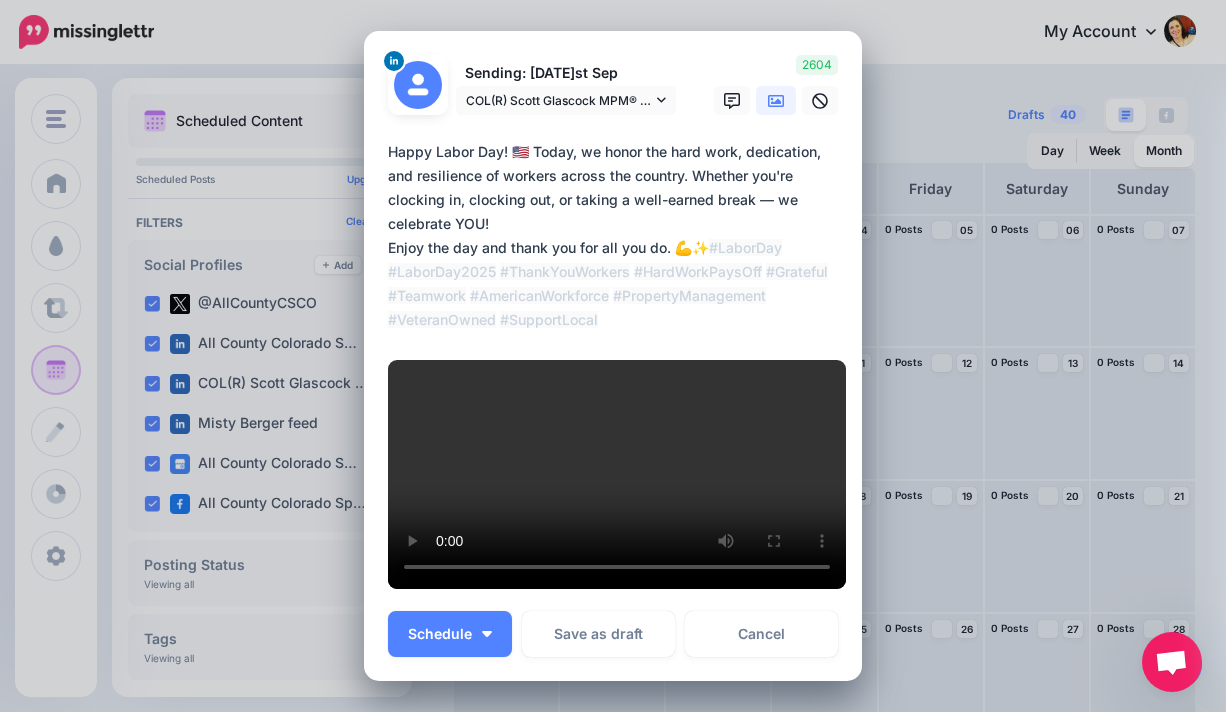 click on "**********" at bounding box center [618, 236] 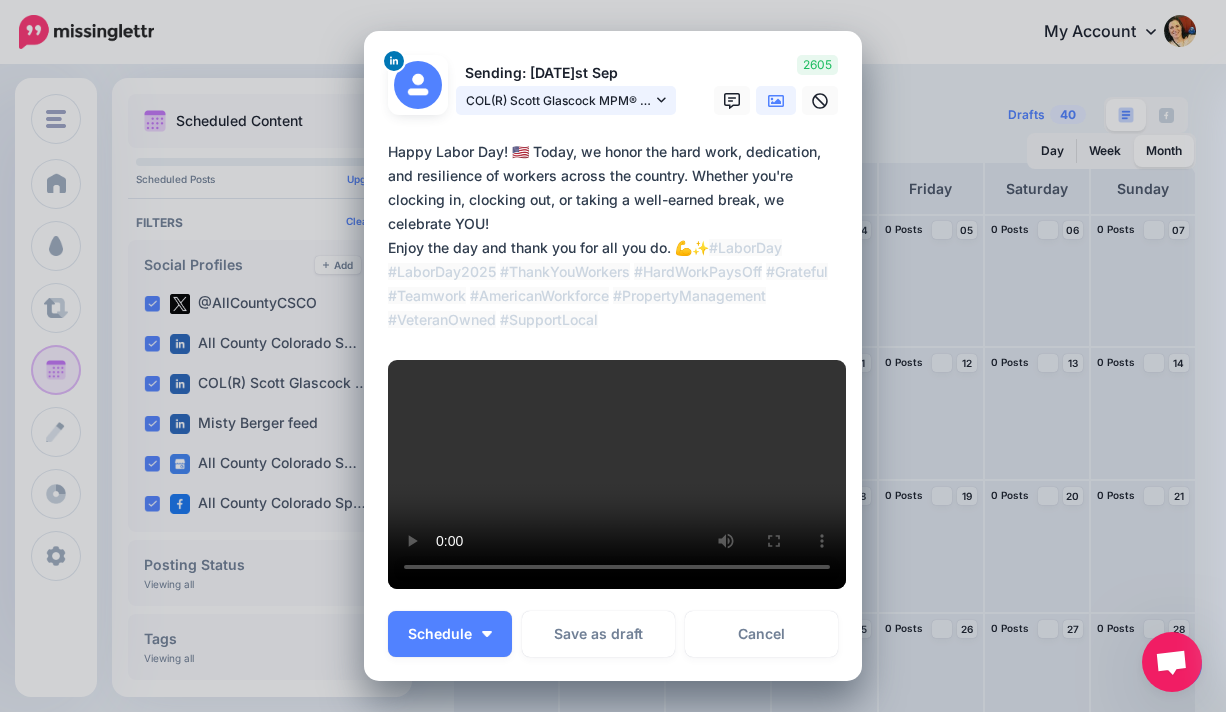 click 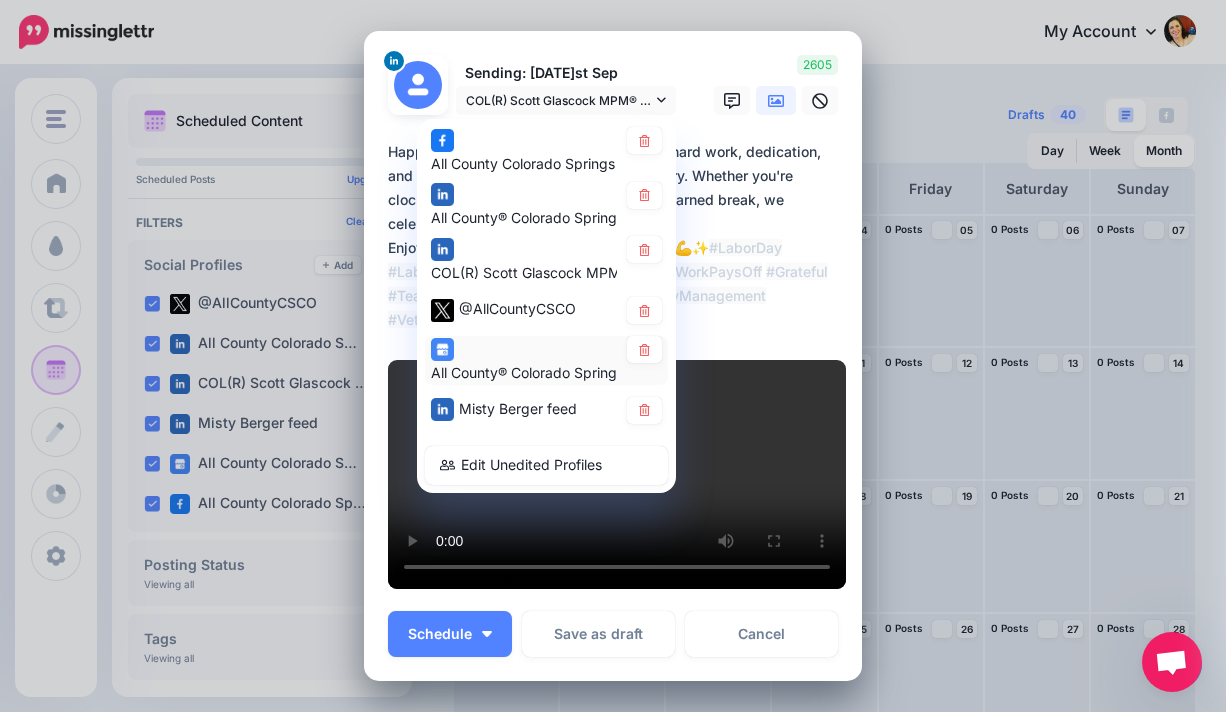 click on "All County® Colorado Springs, CRMC page" at bounding box center (571, 372) 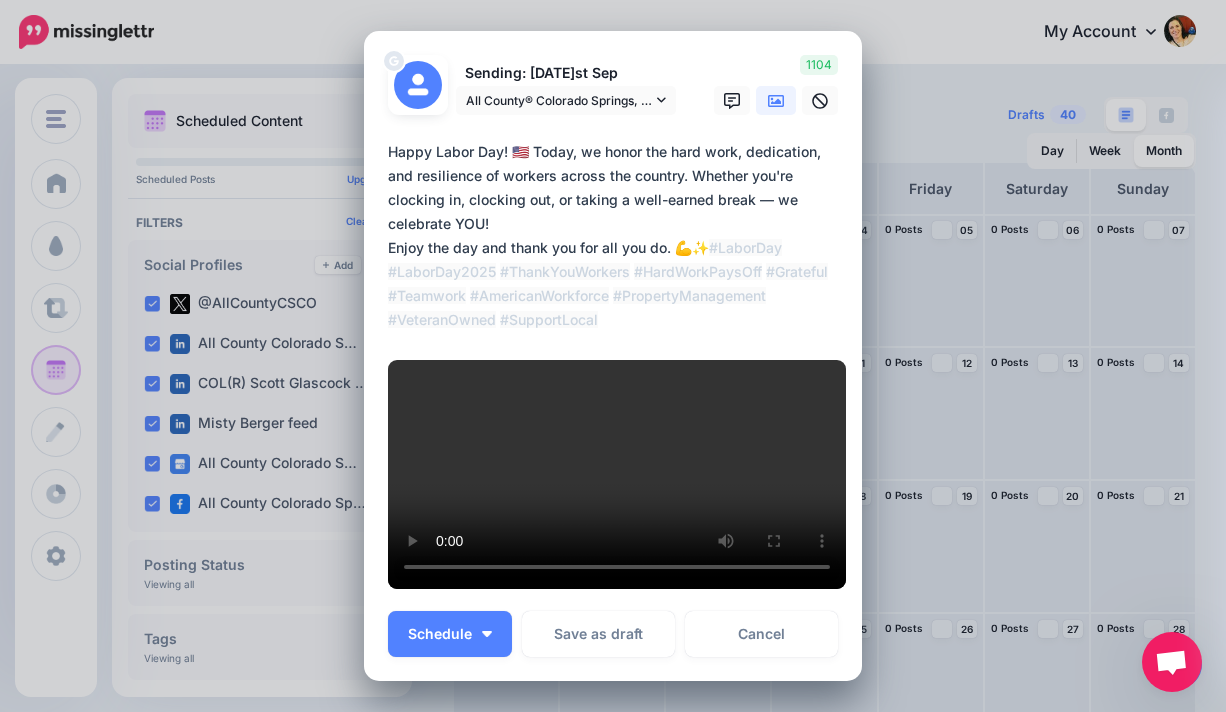 click on "**********" at bounding box center (618, 236) 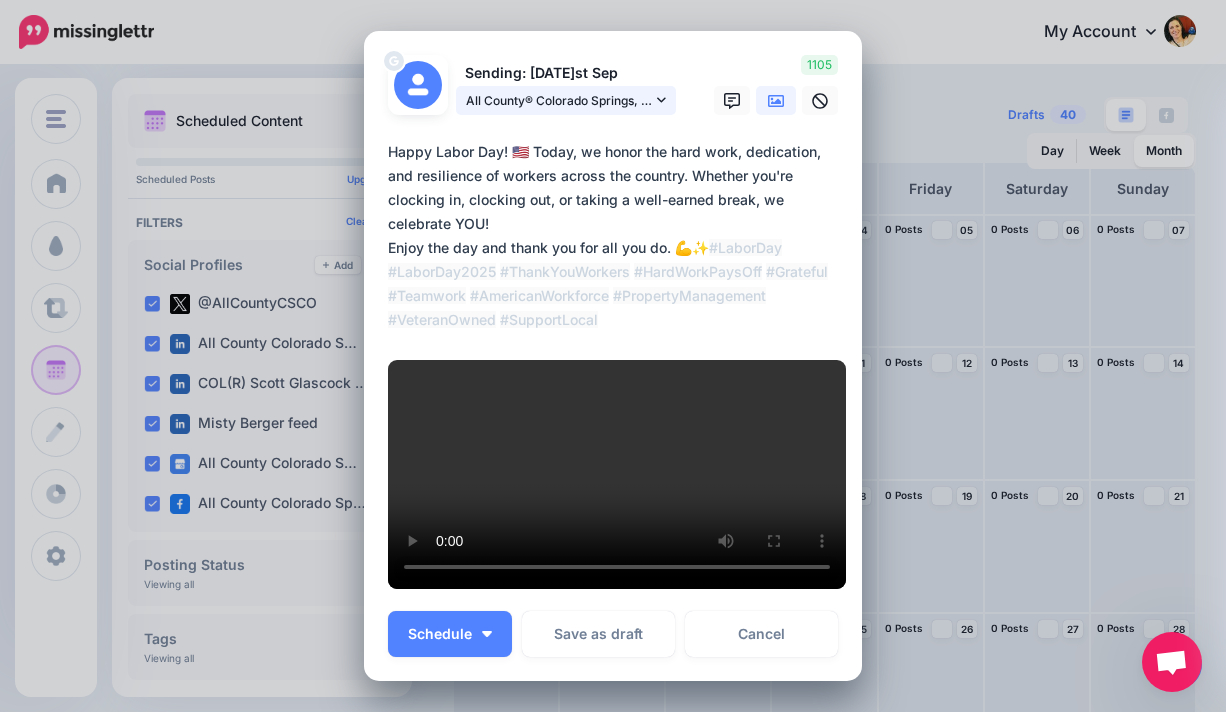 click 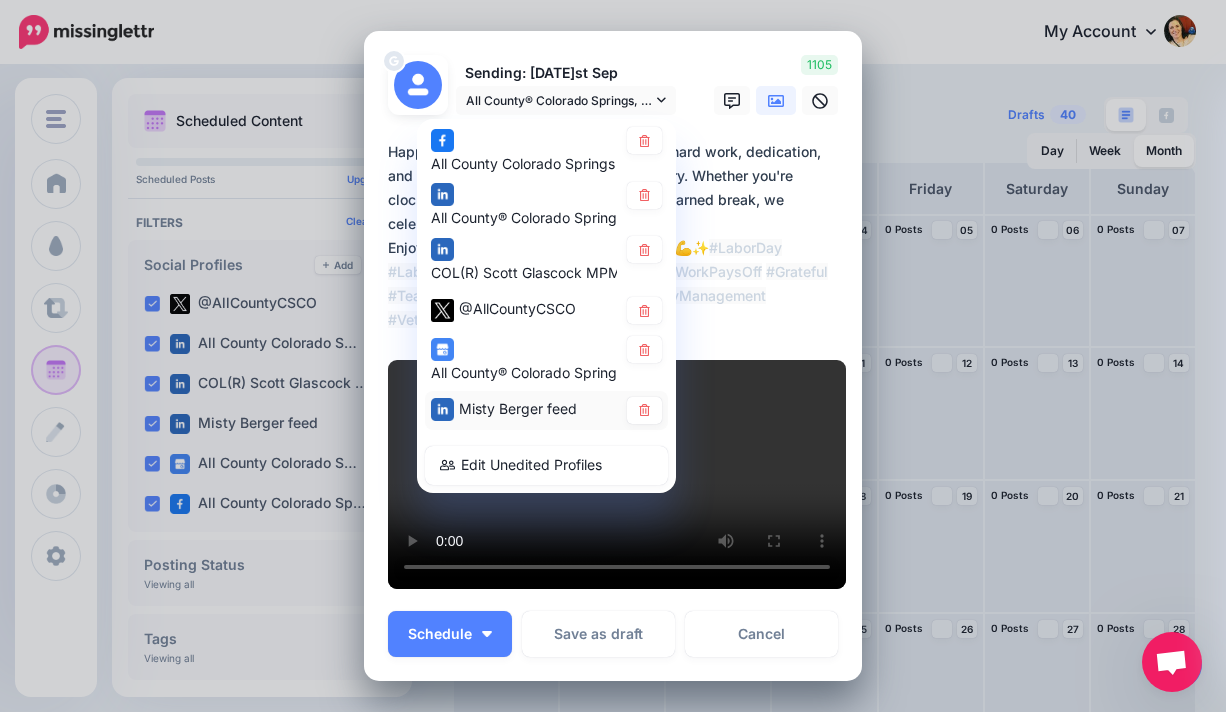 click on "Misty Berger feed" at bounding box center (518, 409) 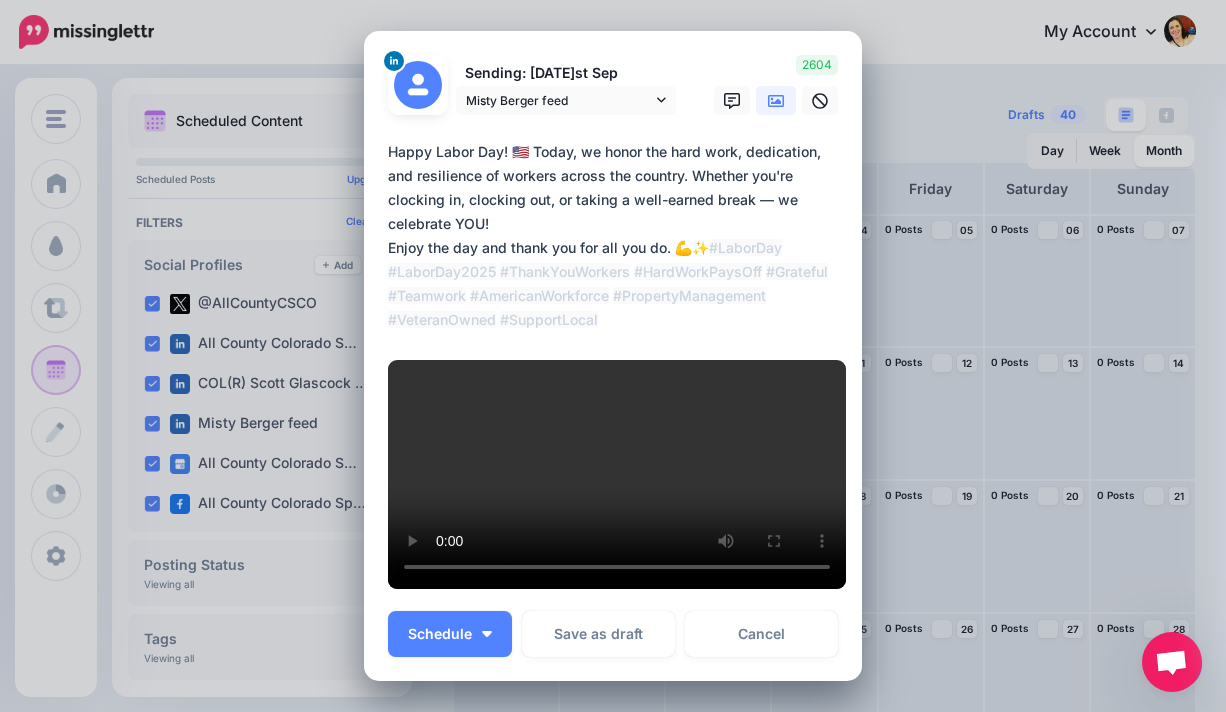 click on "**********" at bounding box center [618, 236] 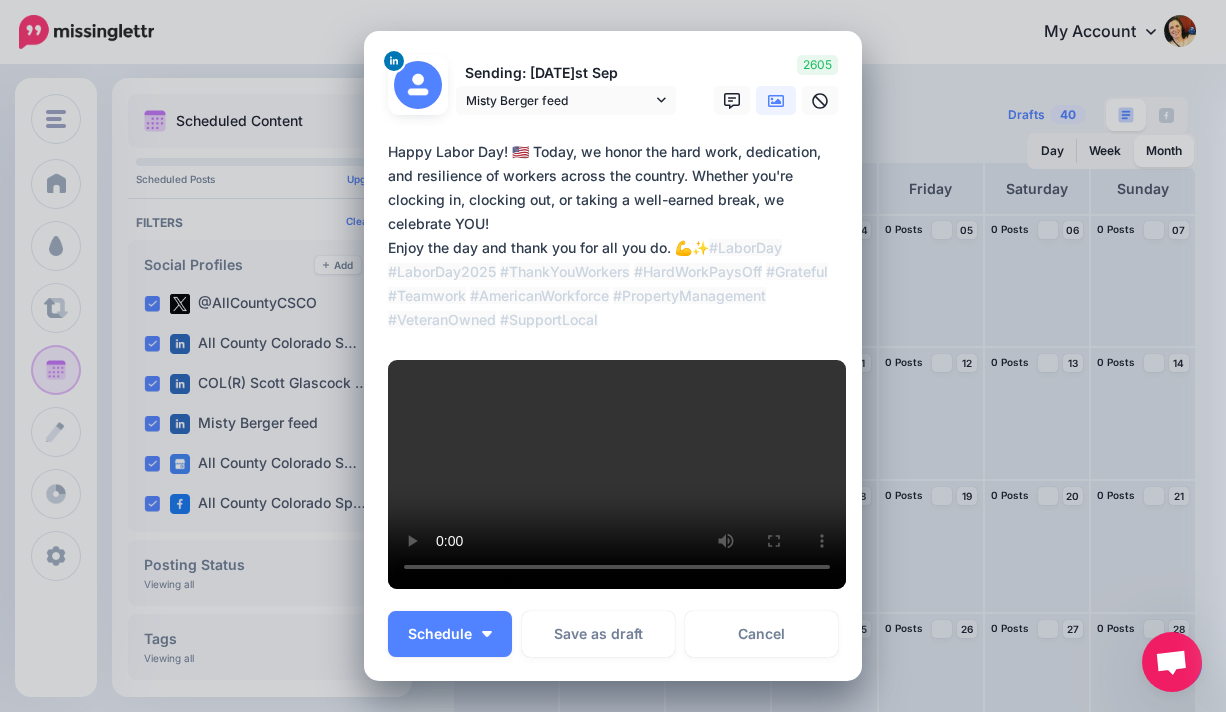 scroll, scrollTop: 411, scrollLeft: 0, axis: vertical 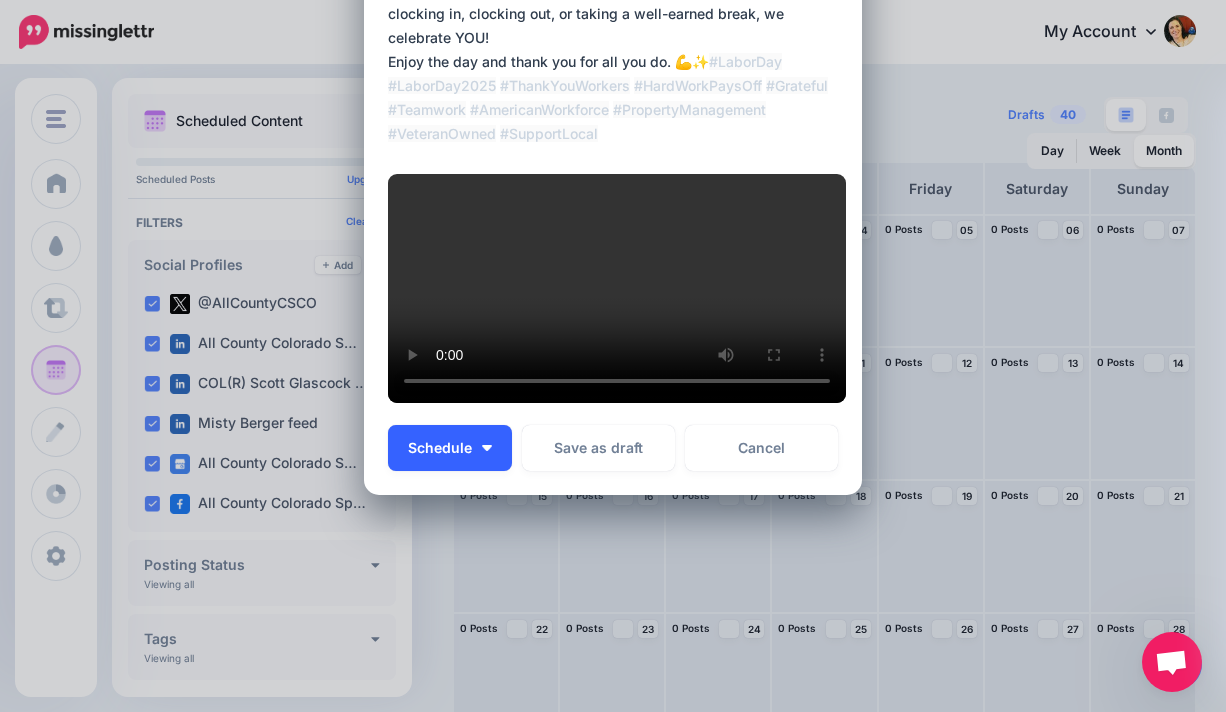 type on "**********" 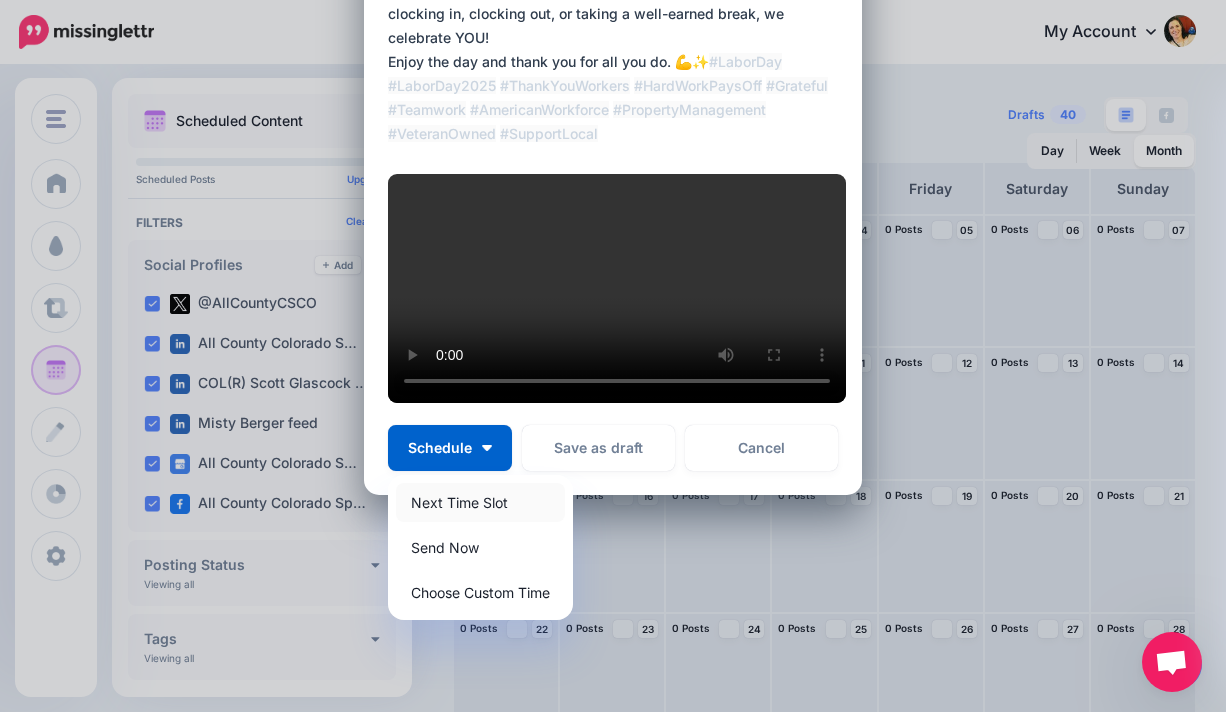 click on "Next Time Slot" at bounding box center (480, 502) 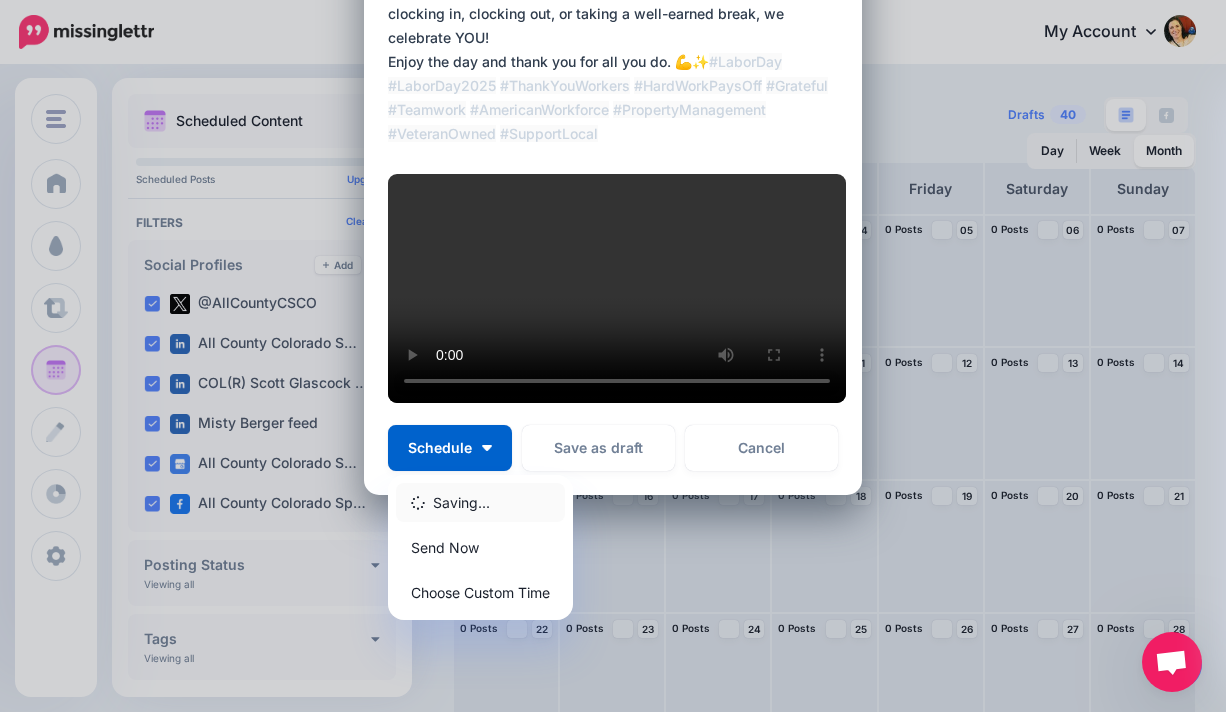 scroll, scrollTop: 274, scrollLeft: 0, axis: vertical 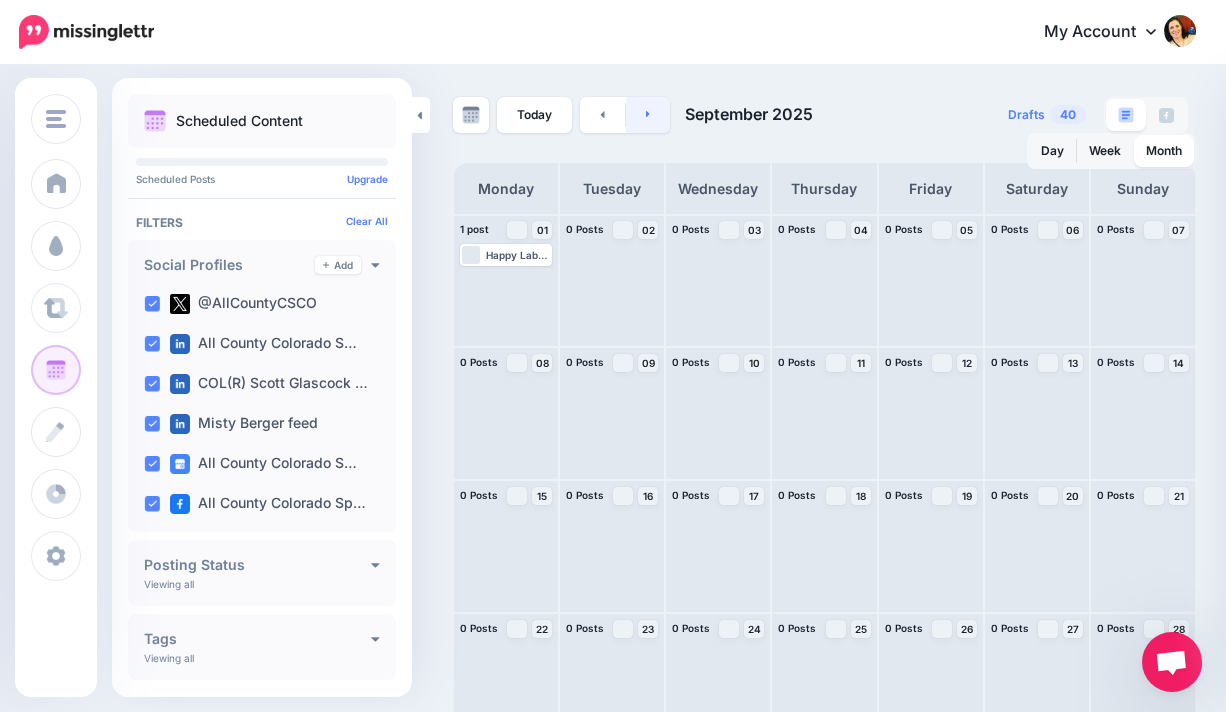 click 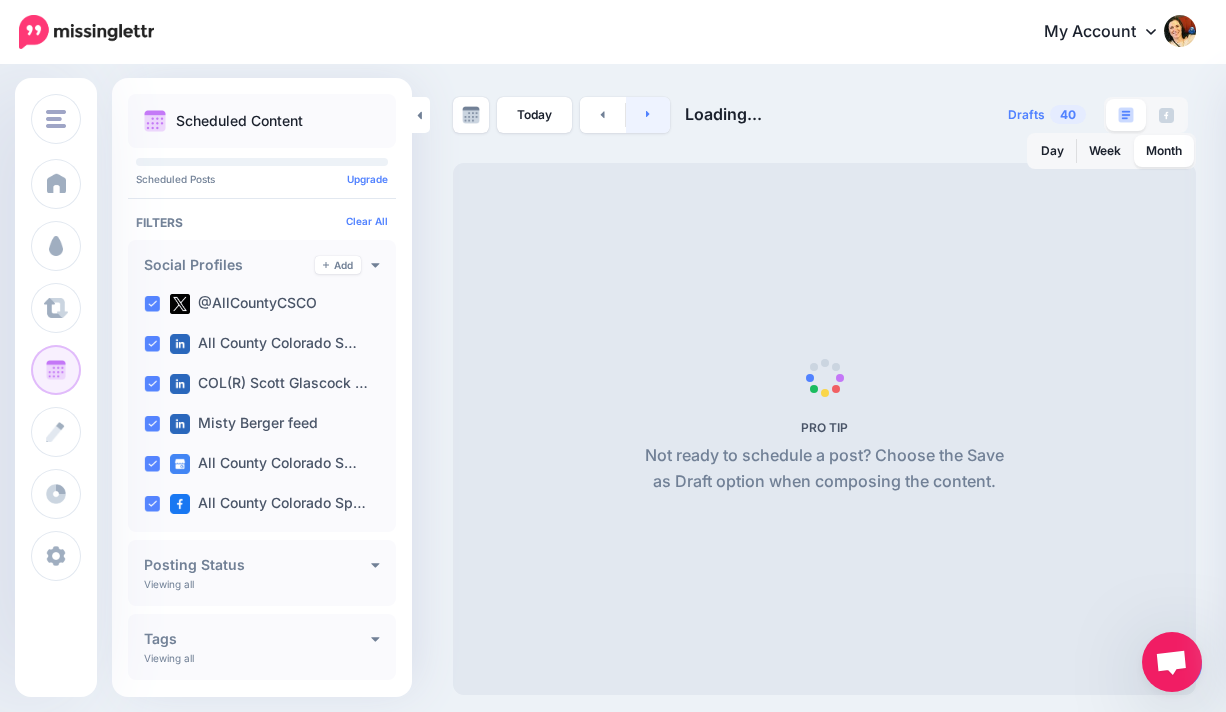 click 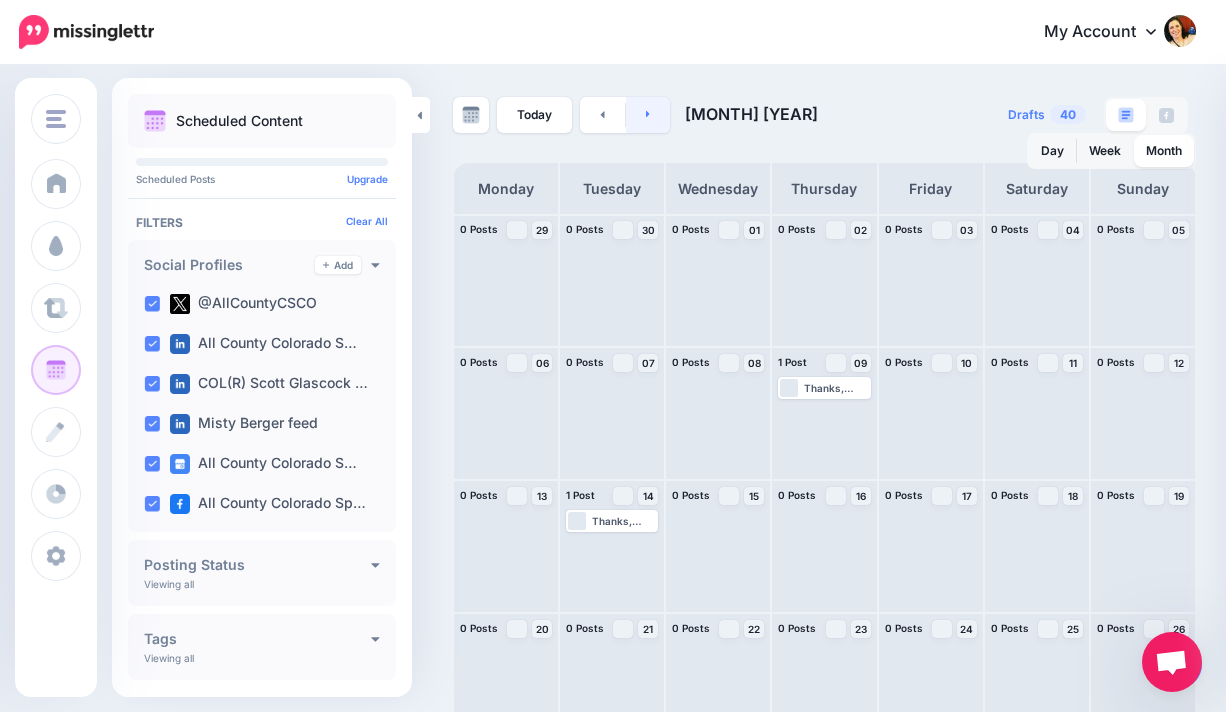 click 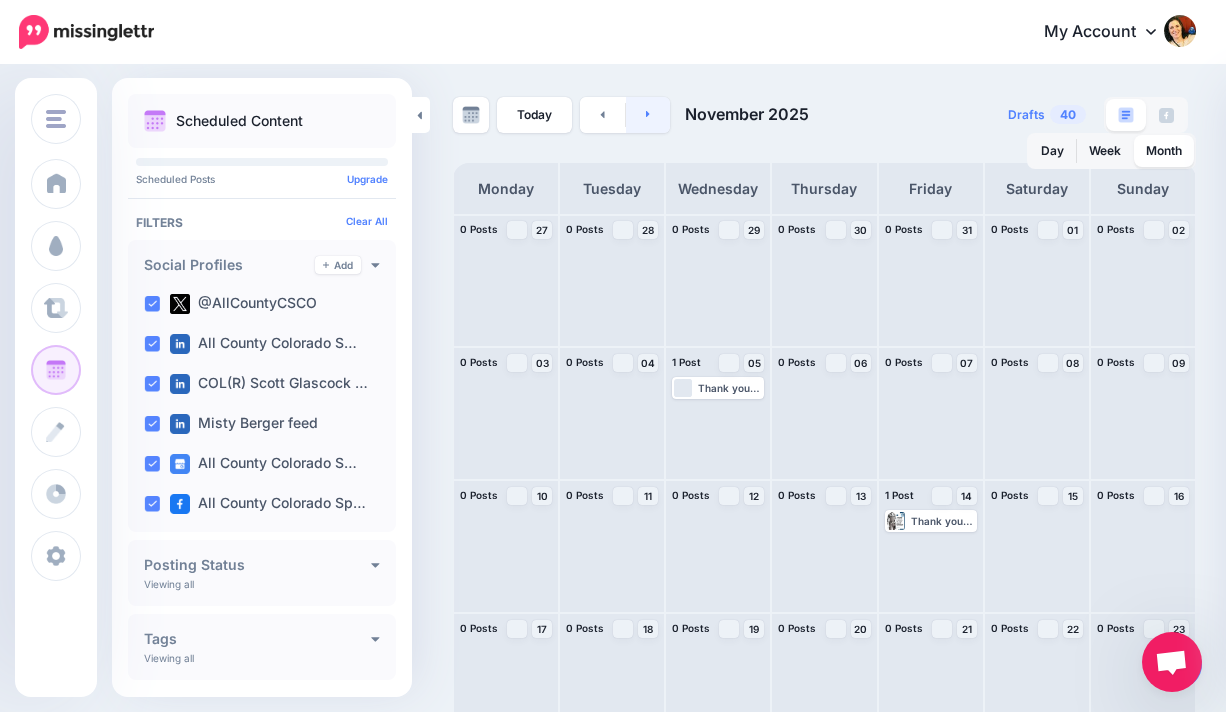click 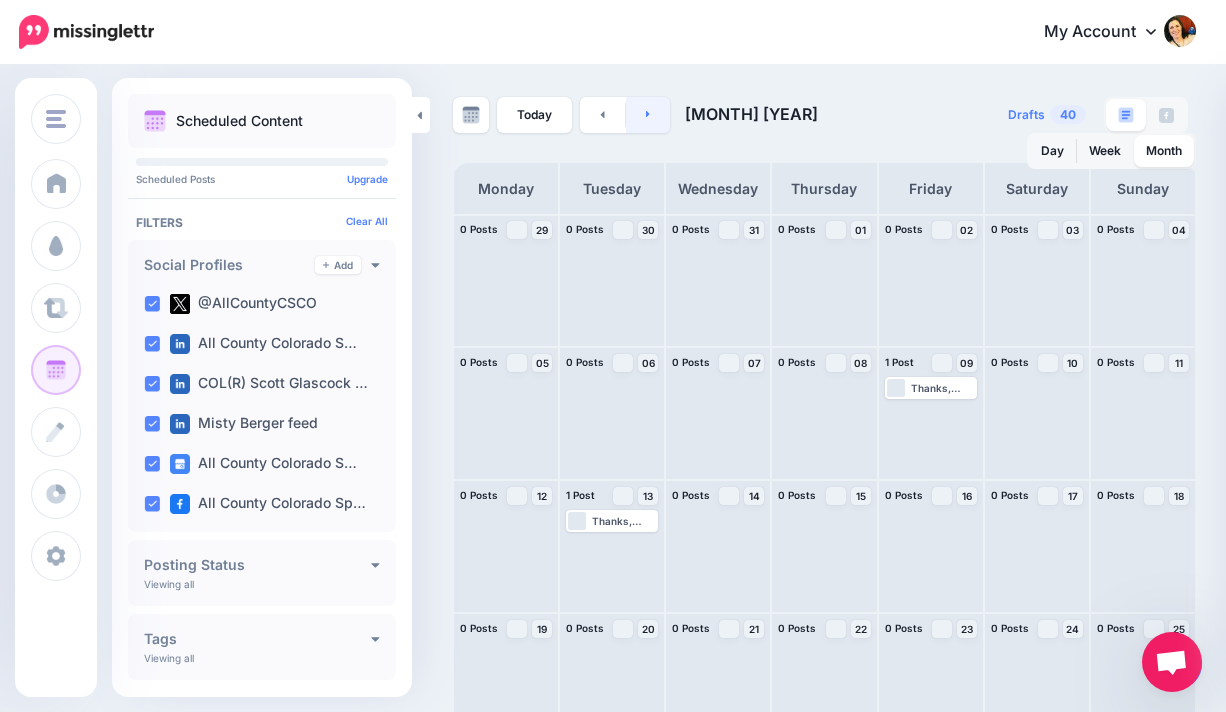 click 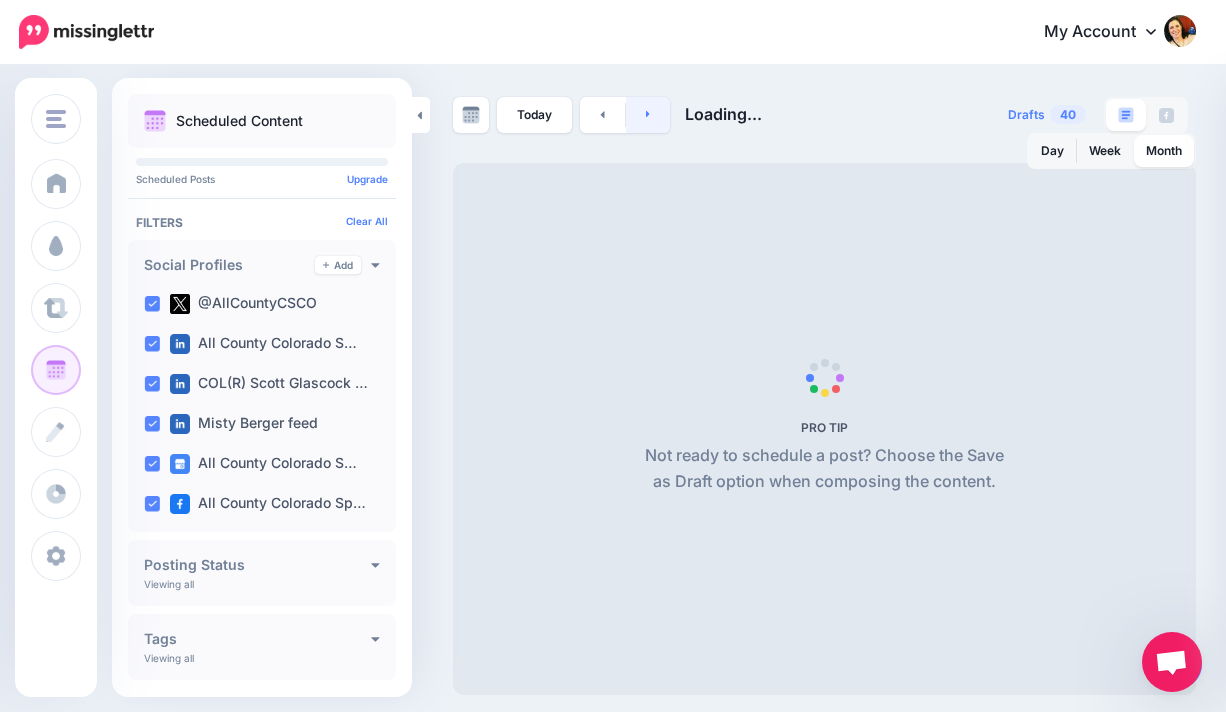 click 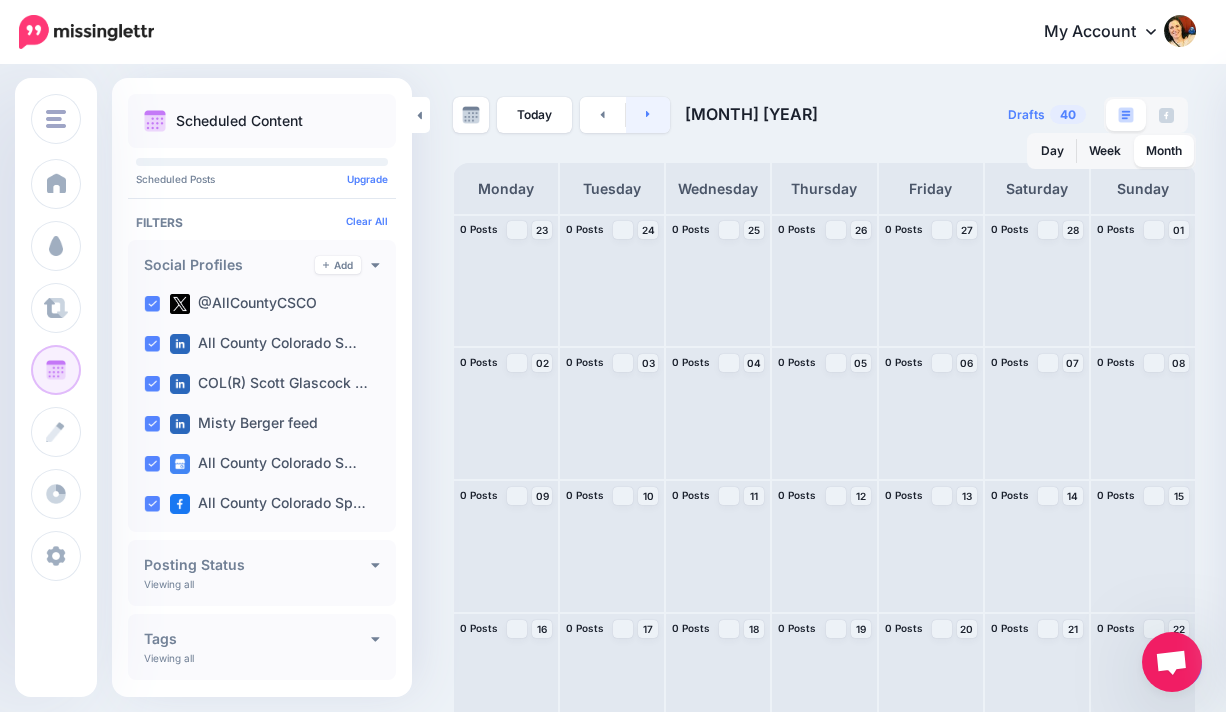click 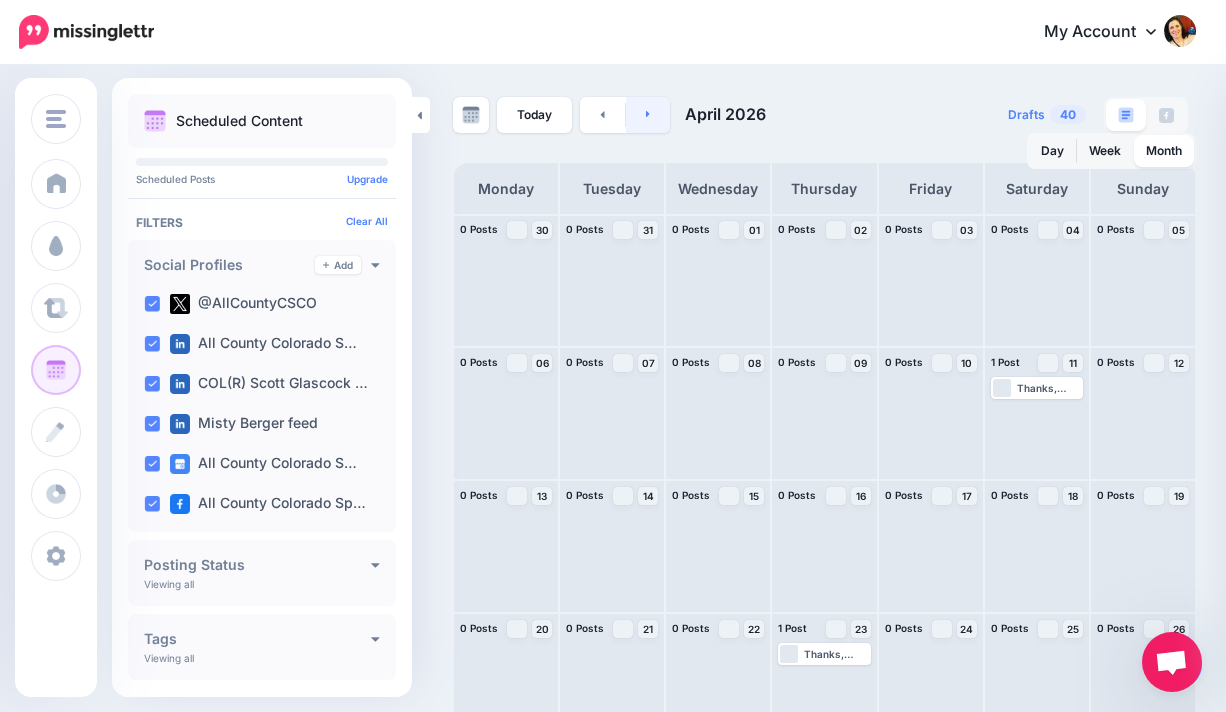 click 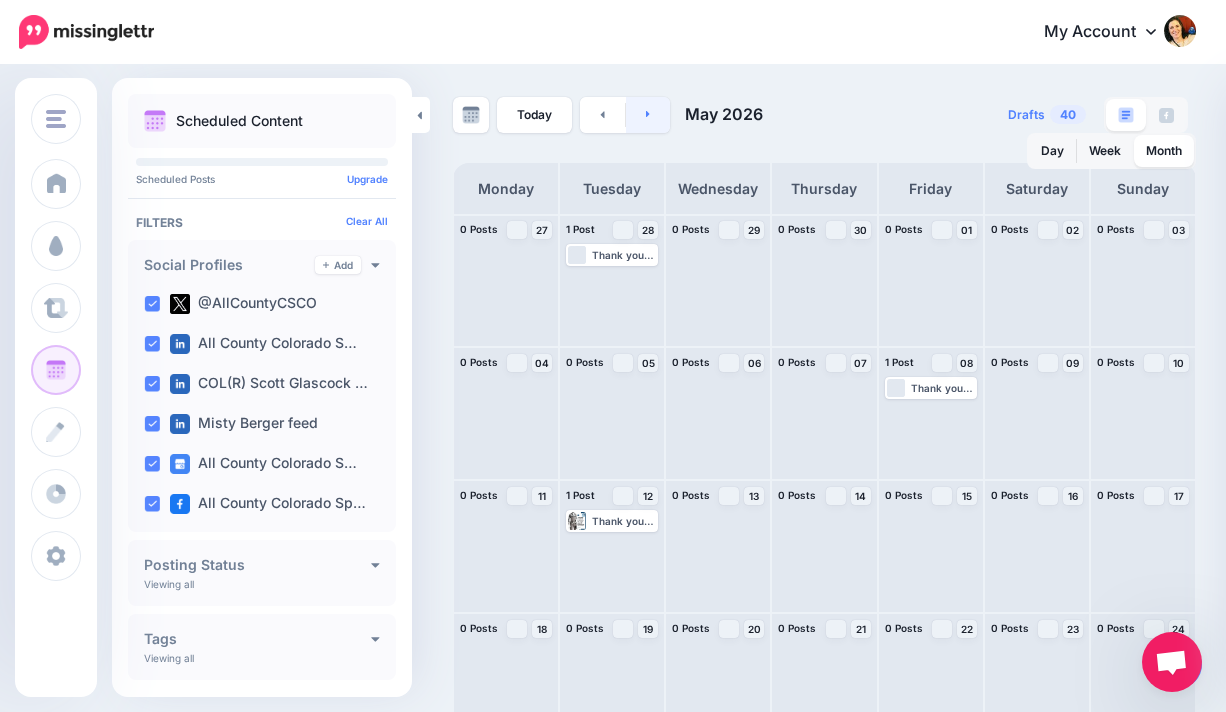 click 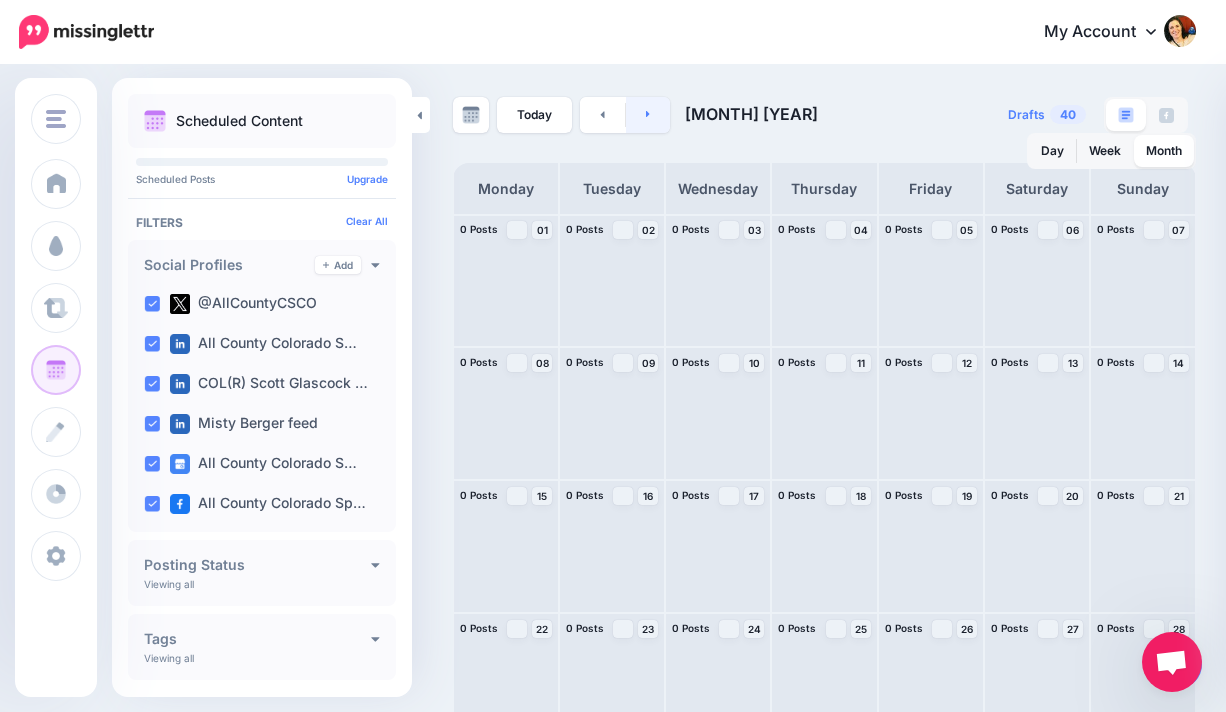 click 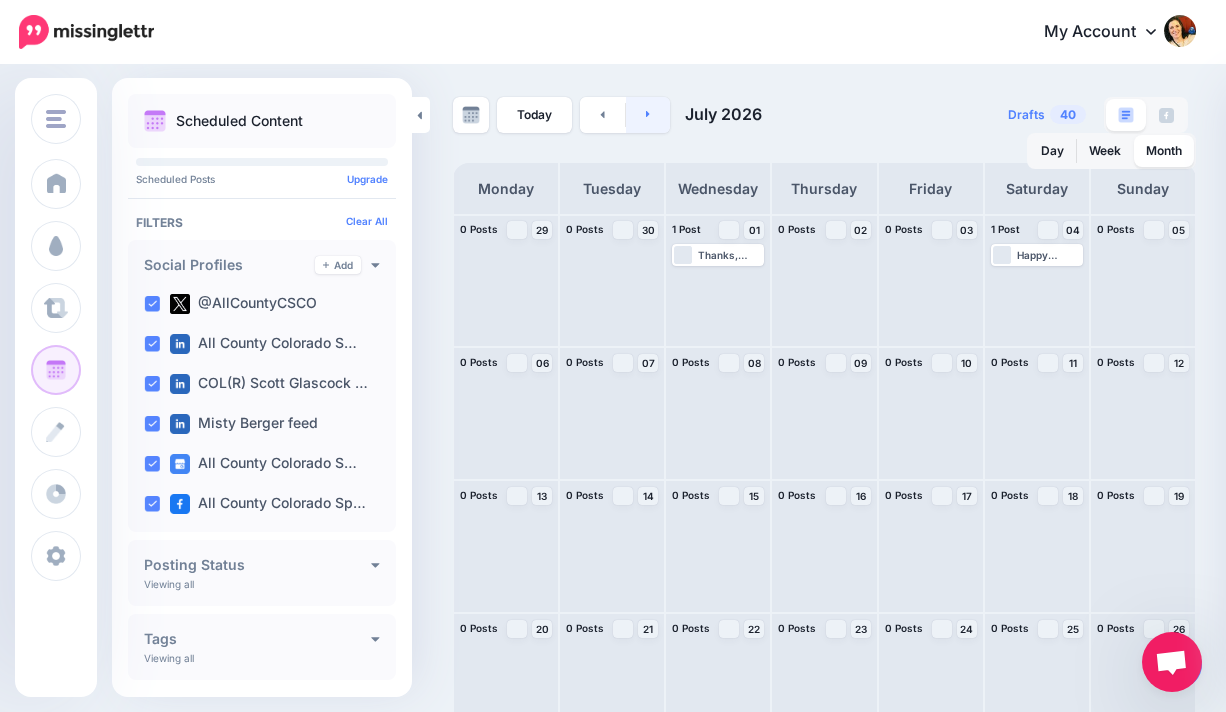 click 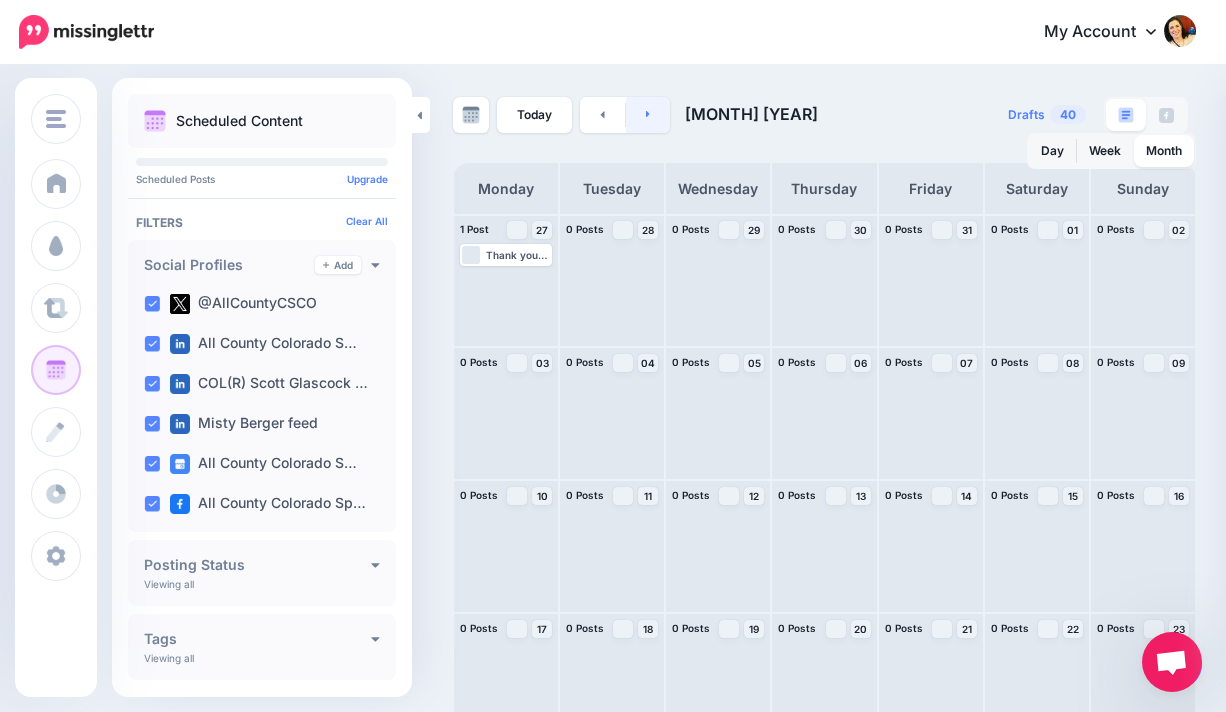 click 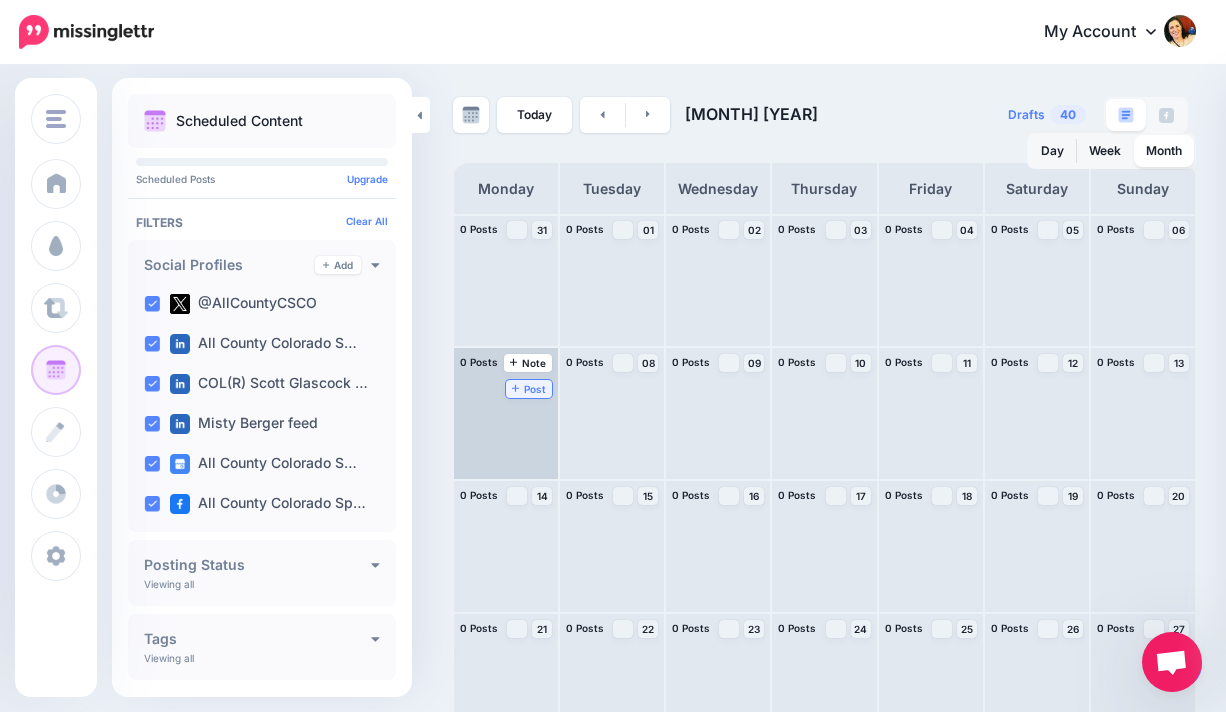 click 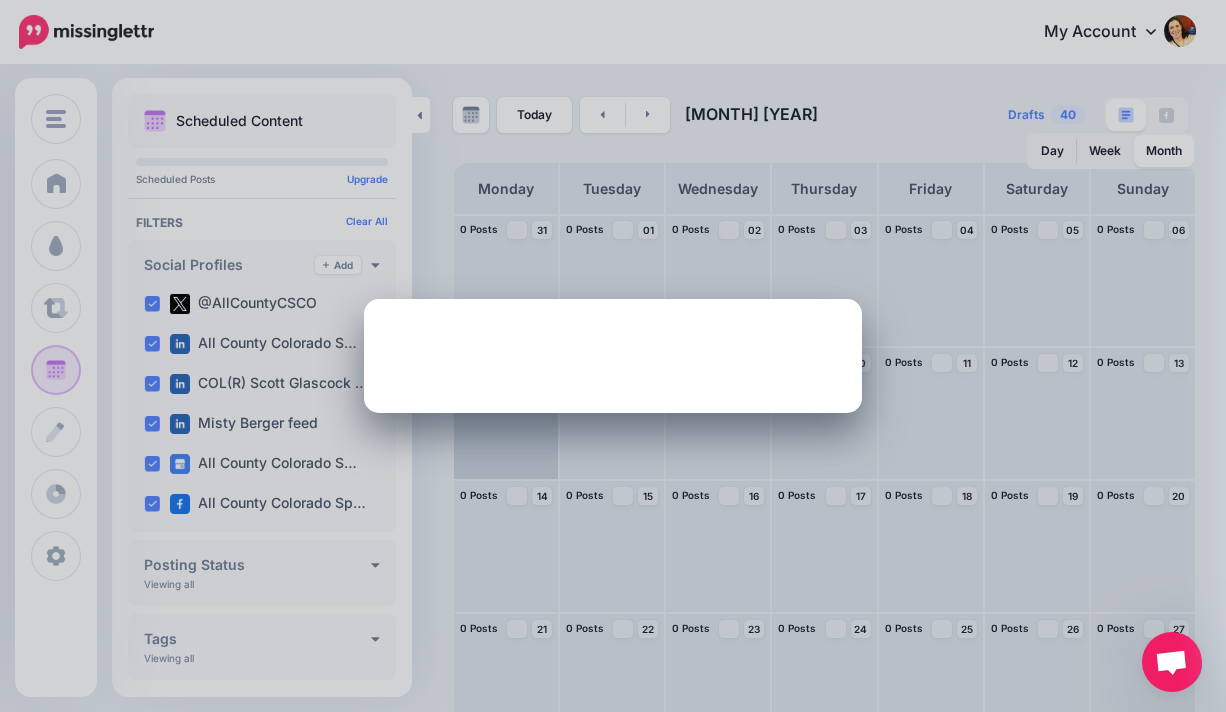 scroll, scrollTop: 0, scrollLeft: 0, axis: both 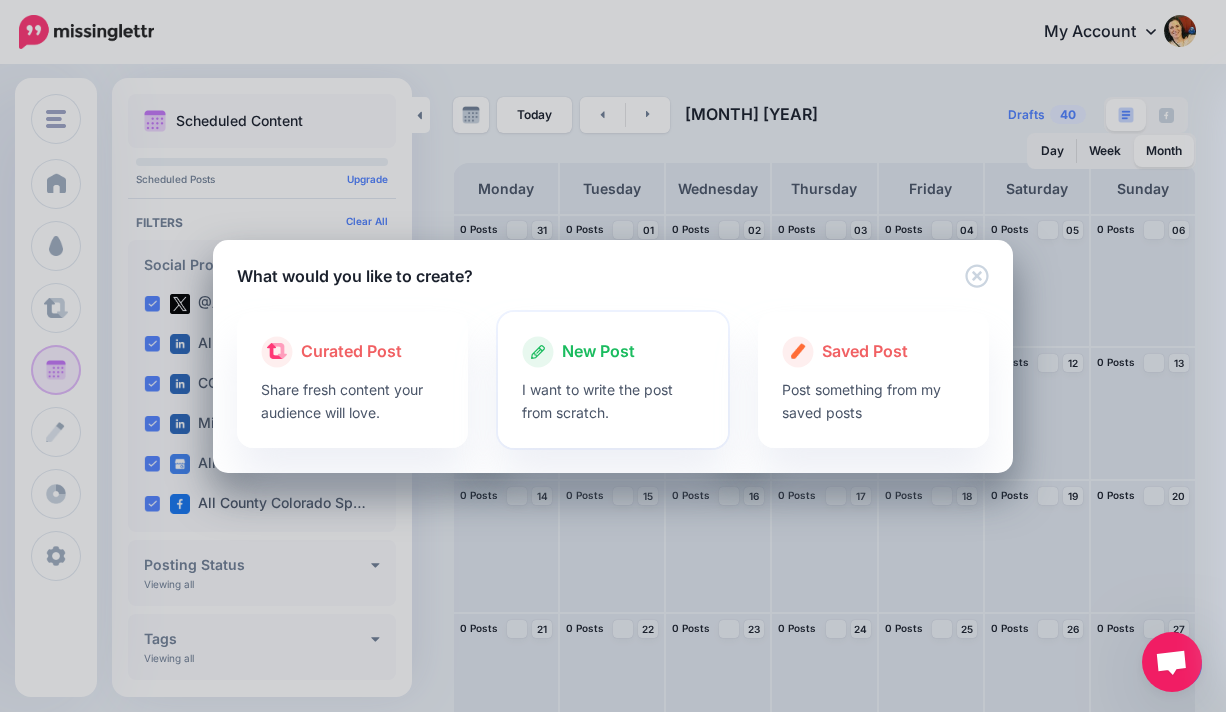 click on "New Post" at bounding box center [598, 352] 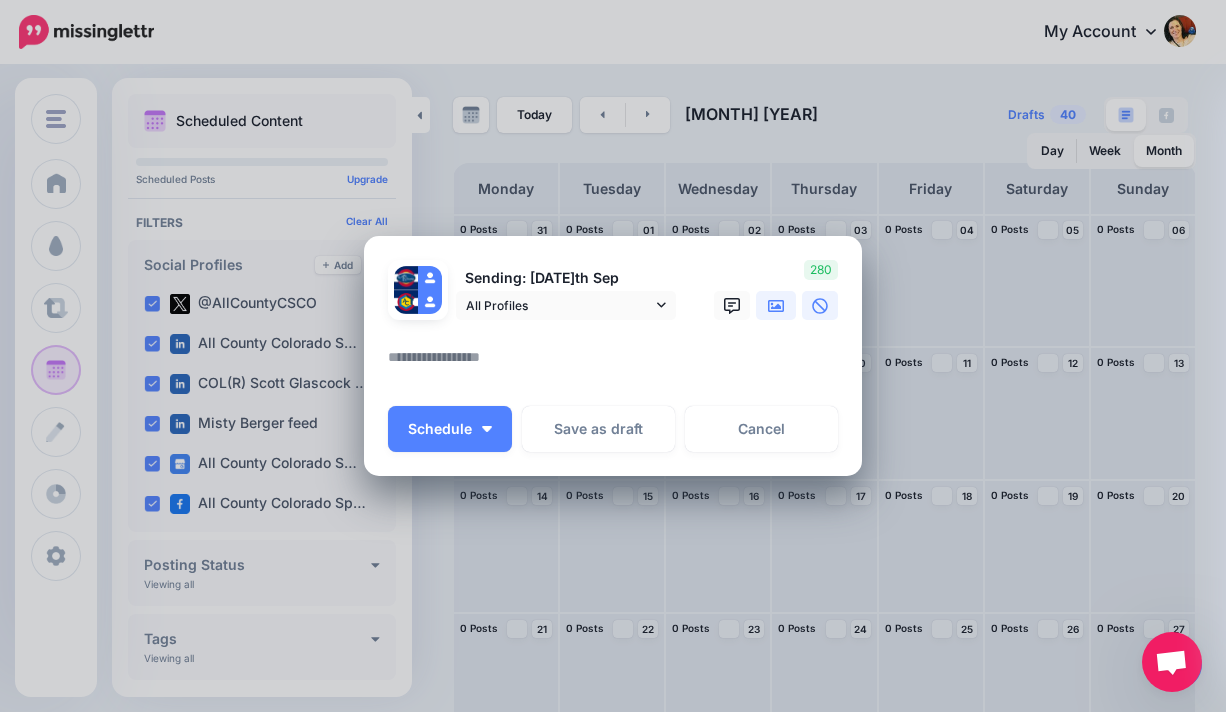 click 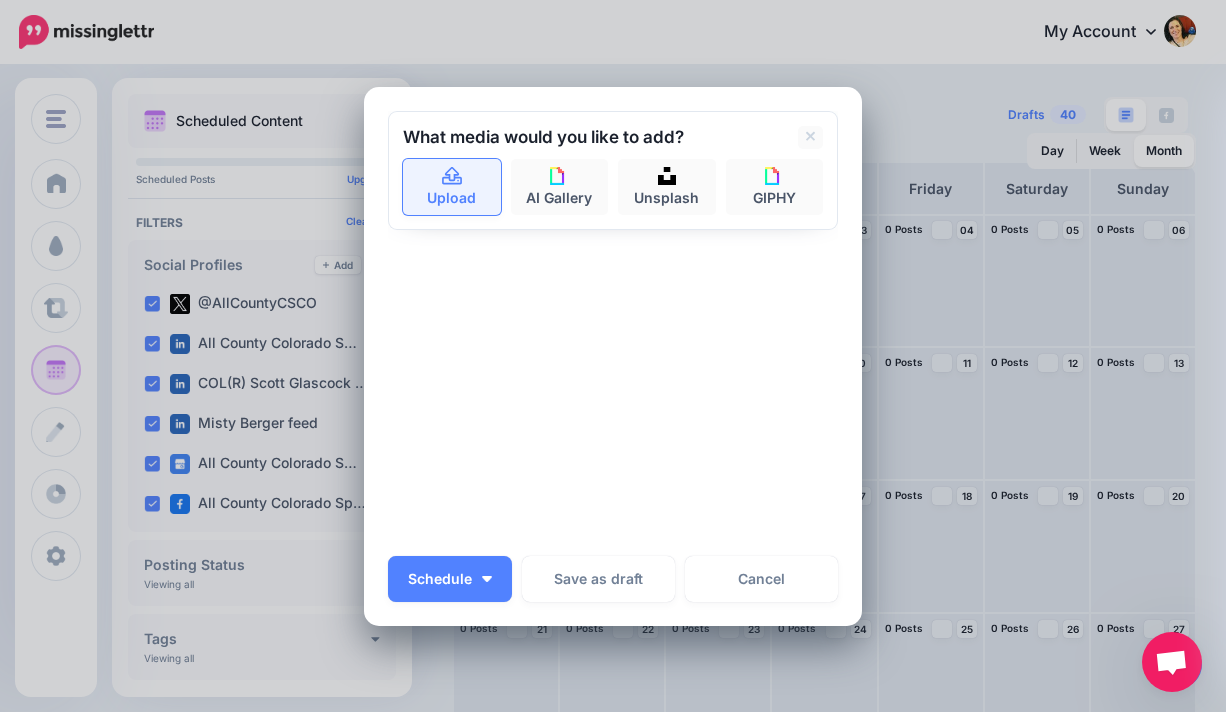 click on "Upload" at bounding box center [452, 187] 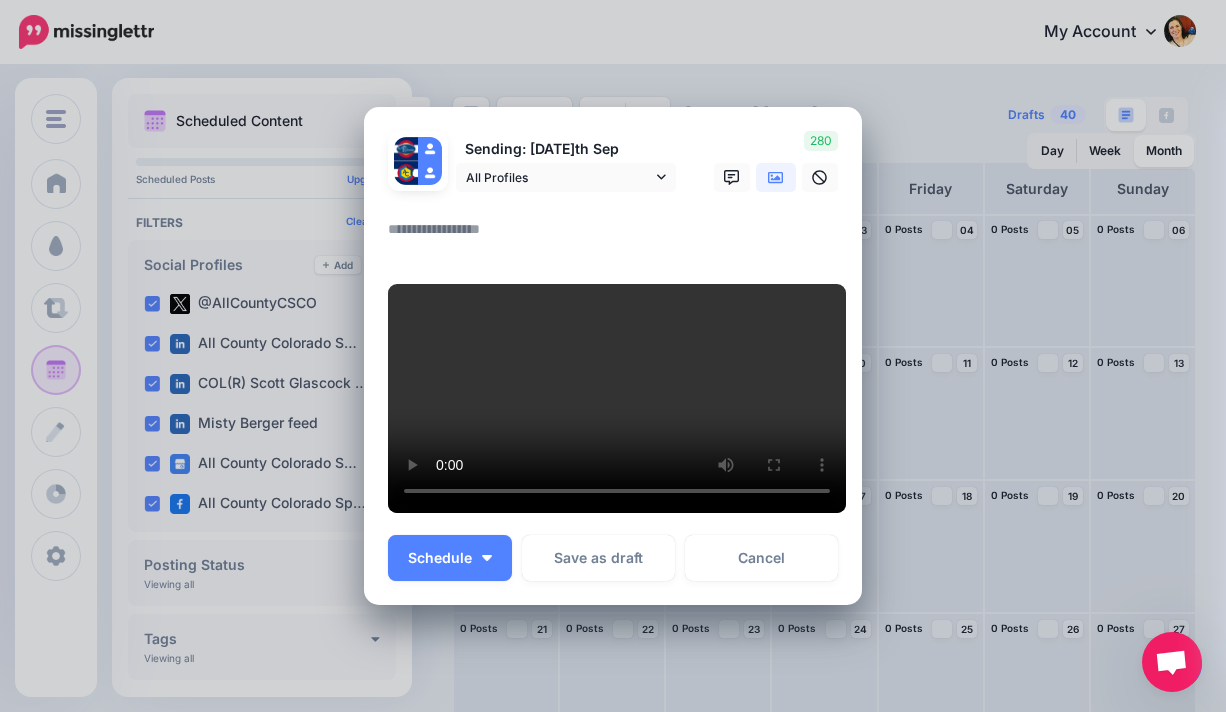 click at bounding box center [618, 236] 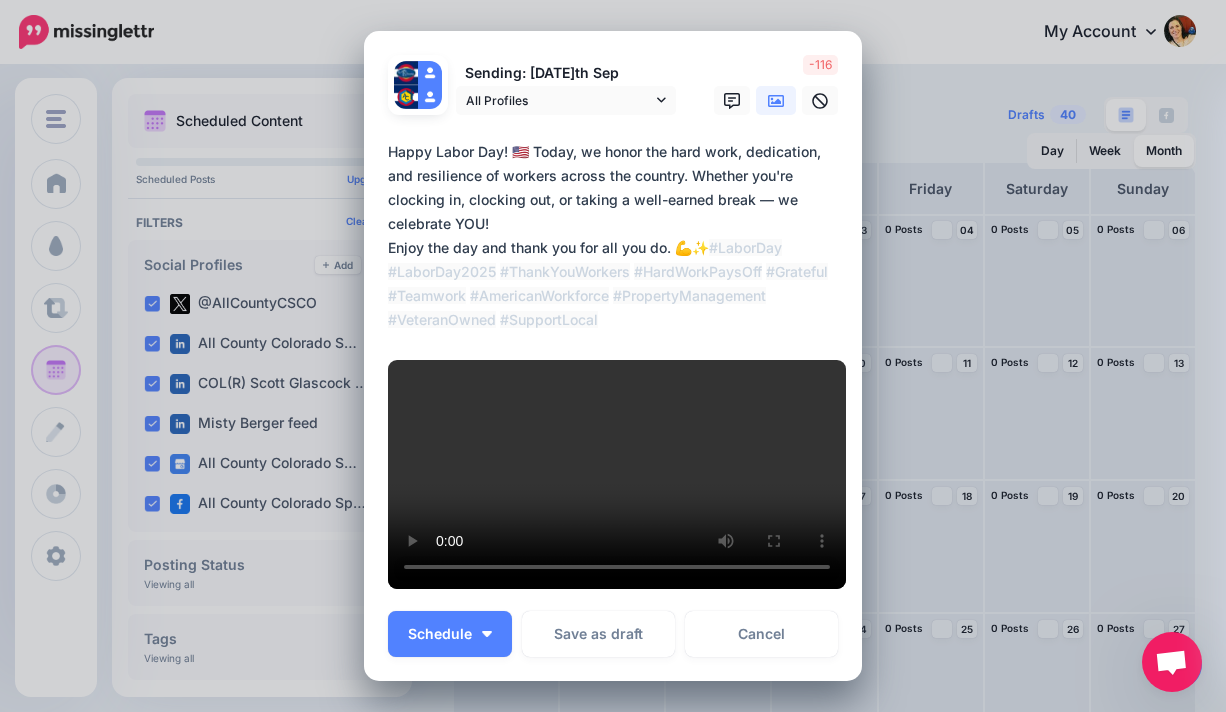 click on "**********" at bounding box center (618, 236) 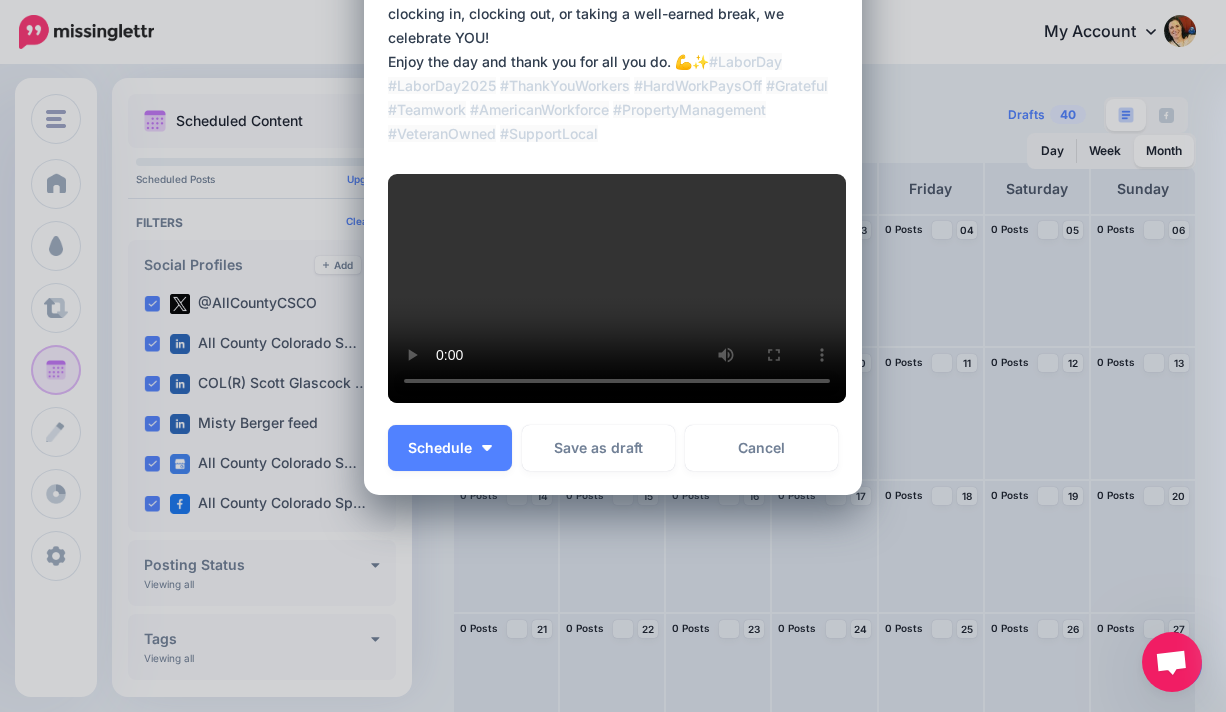 scroll, scrollTop: 358, scrollLeft: 0, axis: vertical 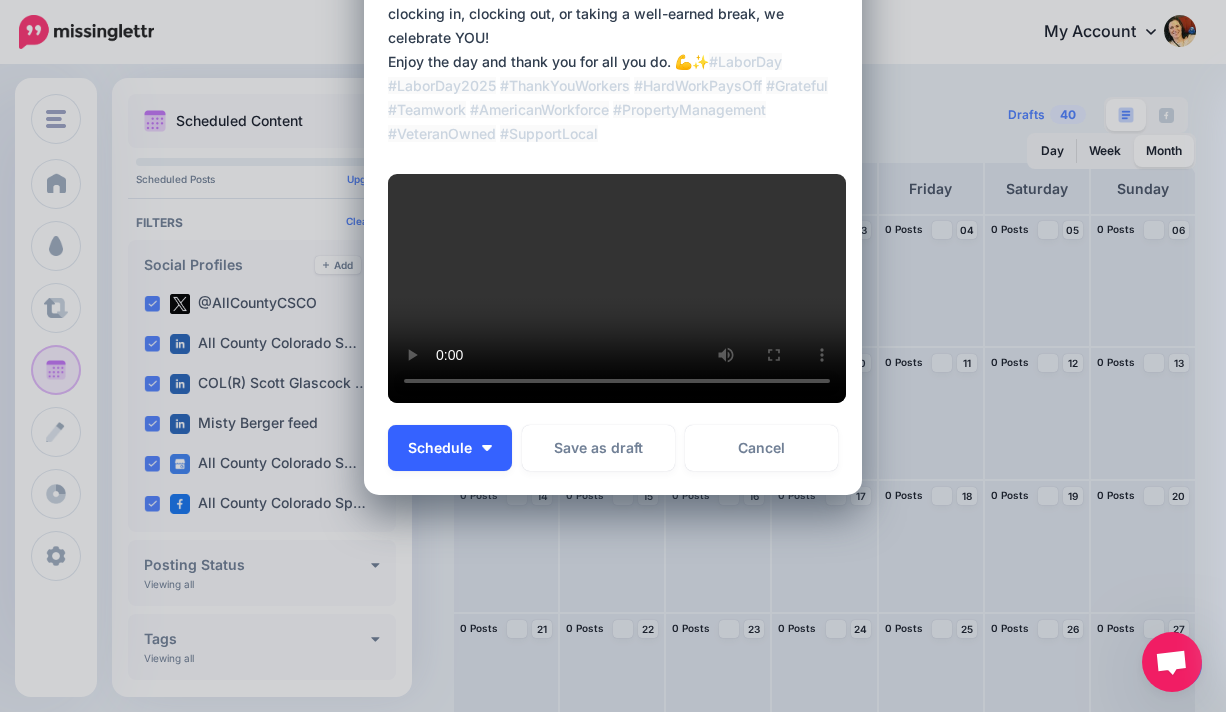 click on "Schedule" at bounding box center (450, 448) 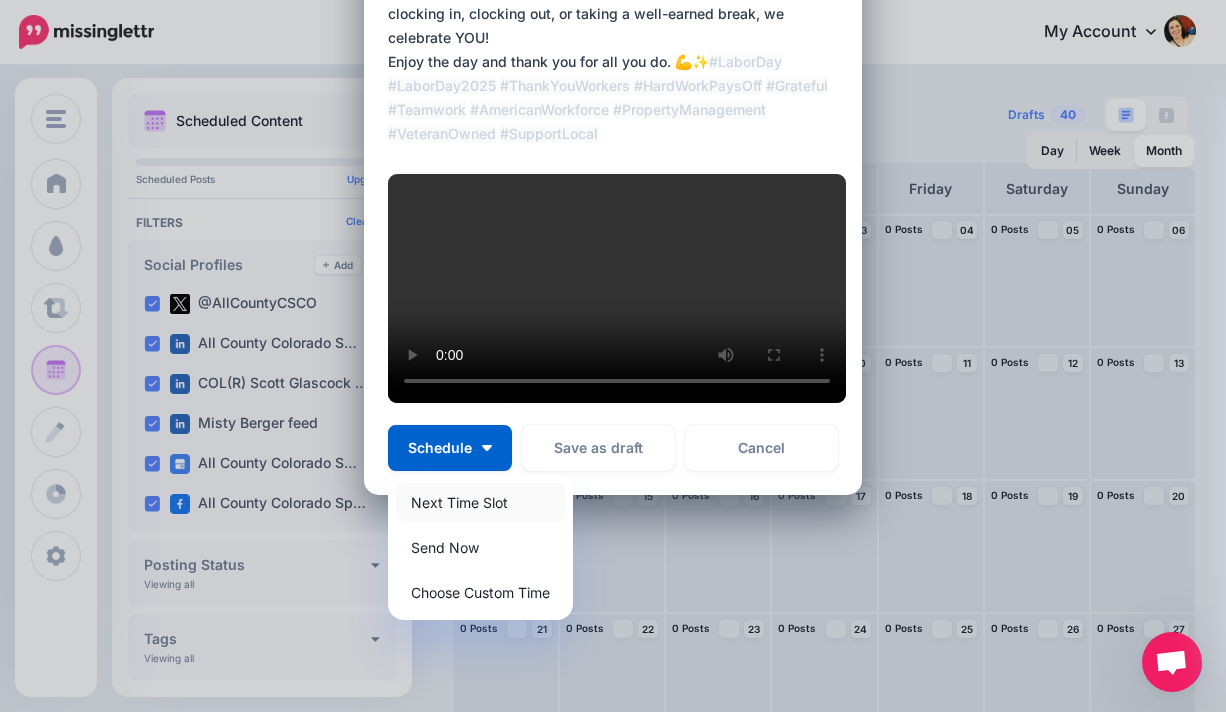click on "Next Time Slot" at bounding box center (480, 502) 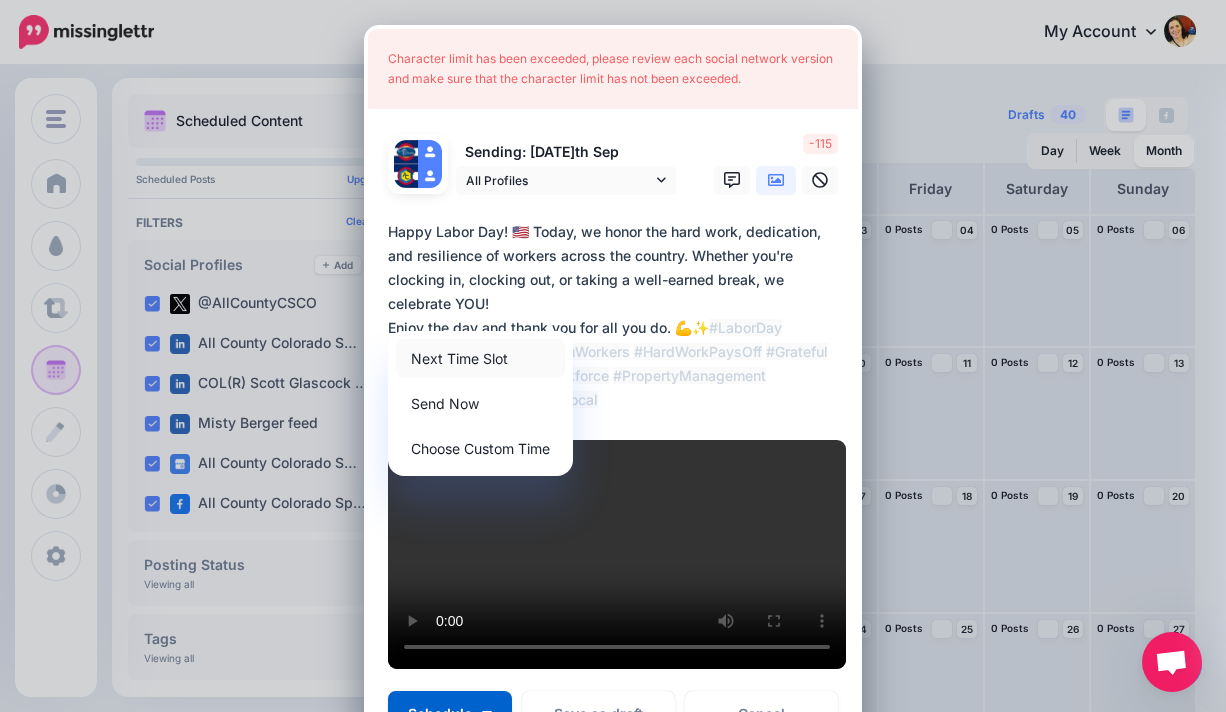 scroll, scrollTop: 0, scrollLeft: 0, axis: both 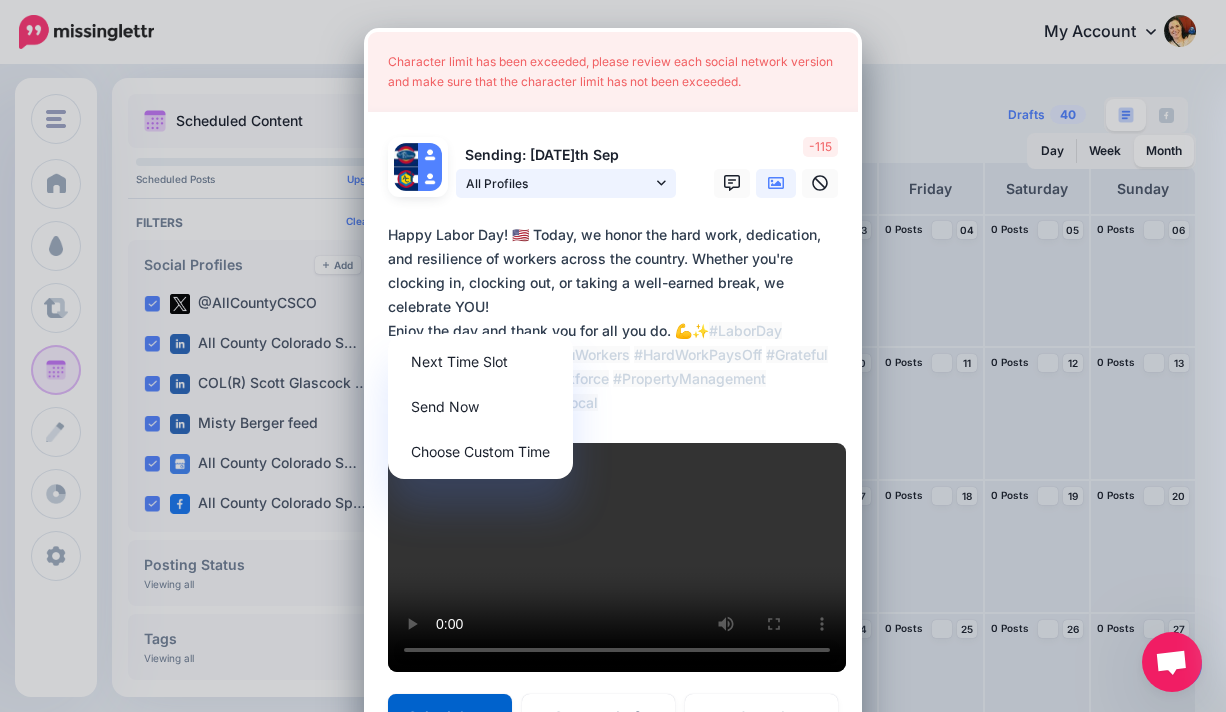 click 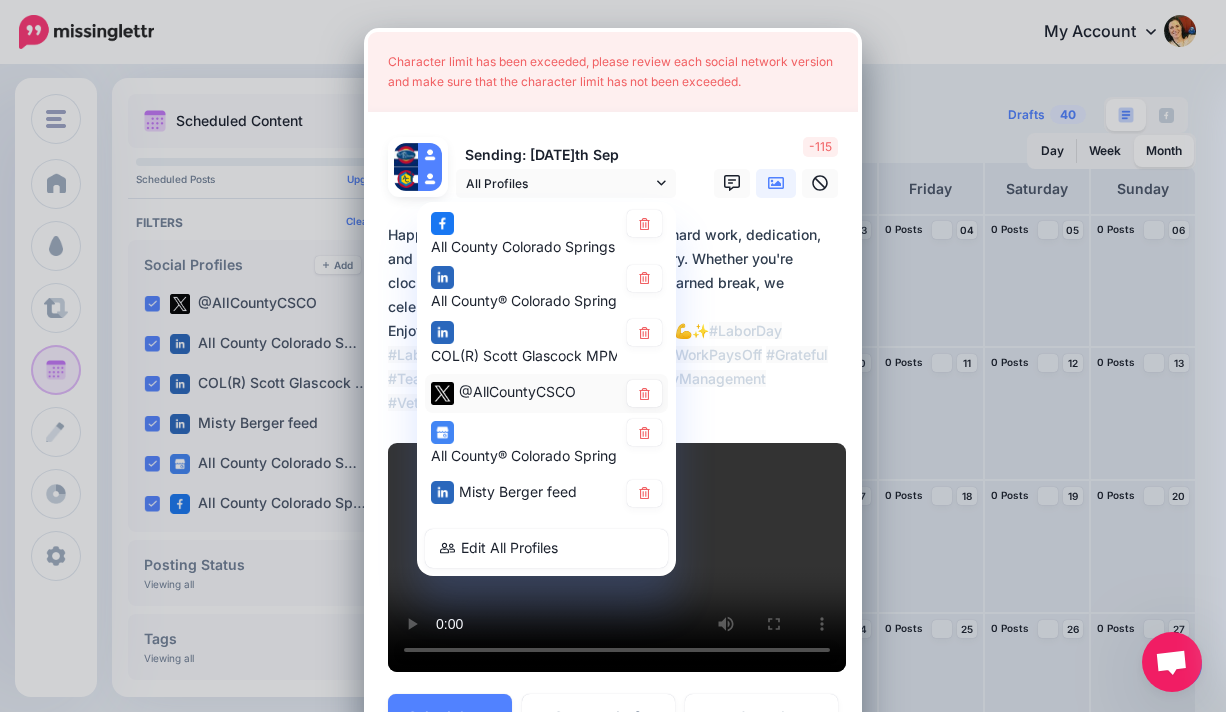 click on "@AllCountyCSCO" at bounding box center [517, 391] 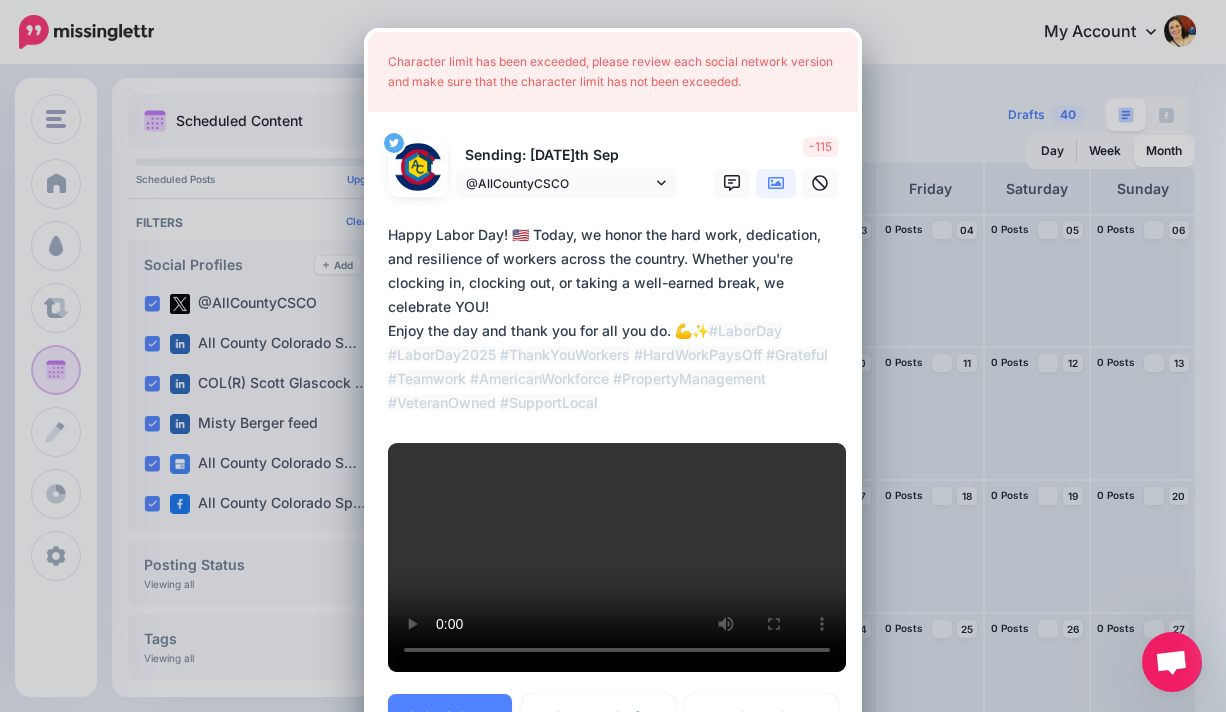 drag, startPoint x: 575, startPoint y: 332, endPoint x: 608, endPoint y: 382, distance: 59.908264 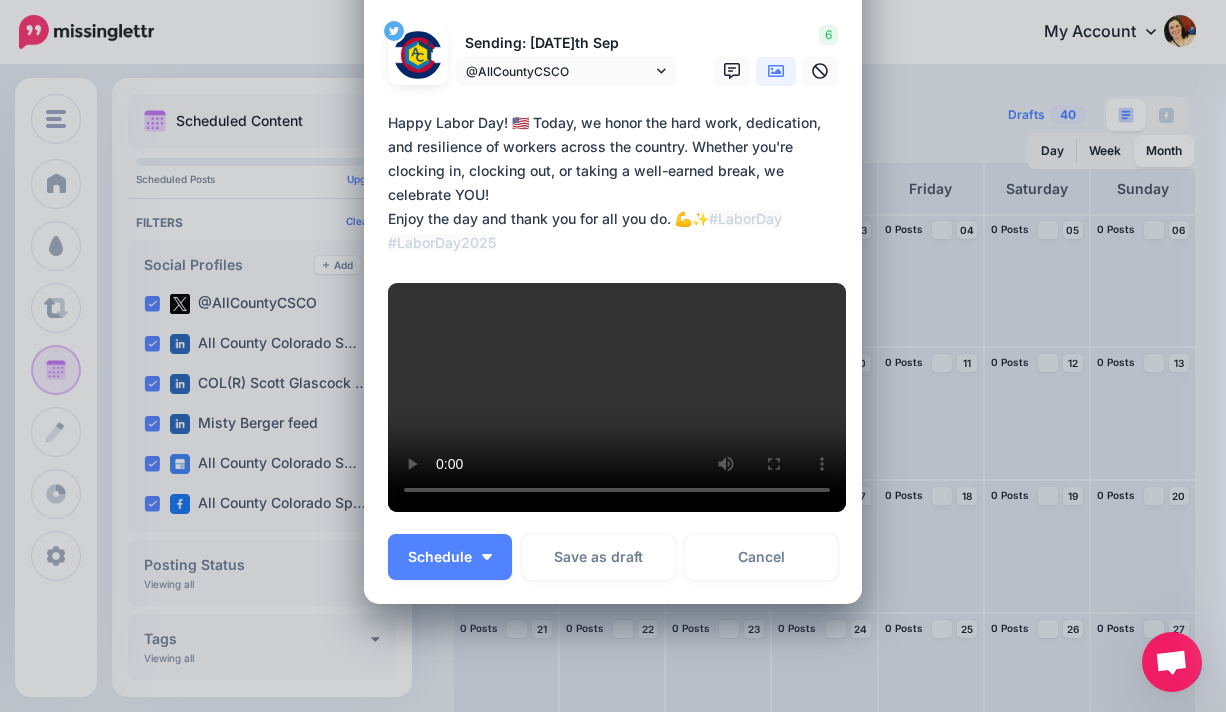 scroll, scrollTop: 448, scrollLeft: 0, axis: vertical 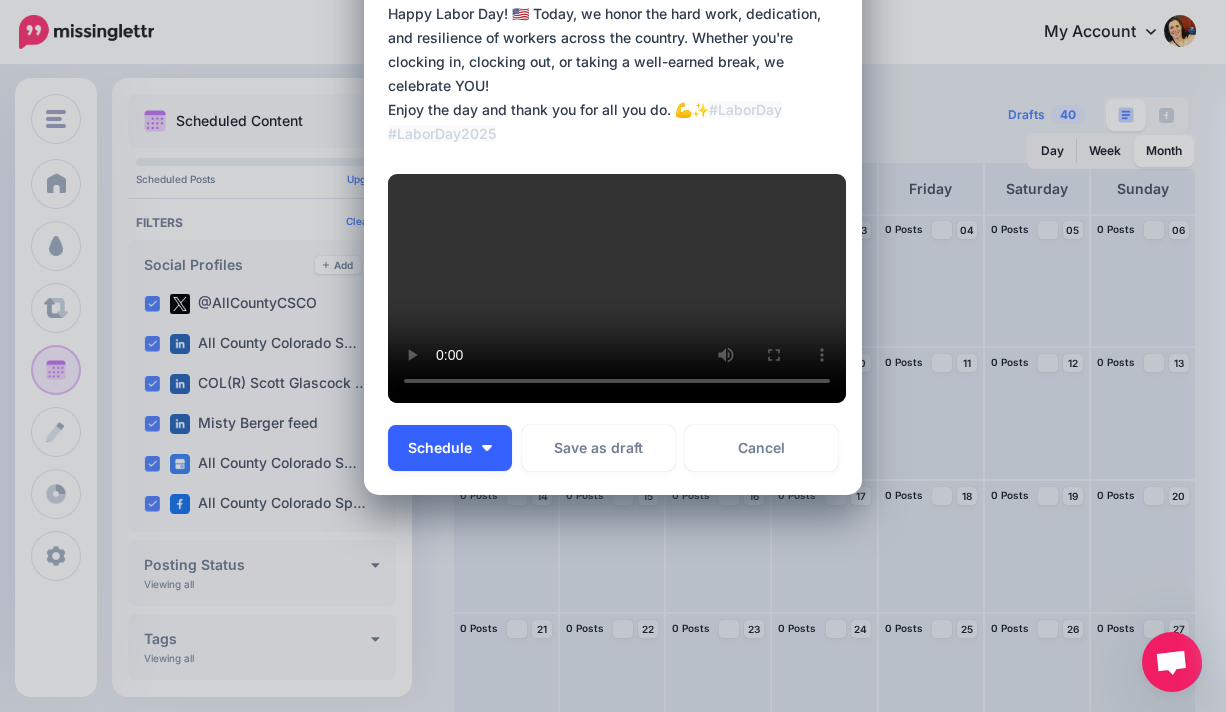 type on "**********" 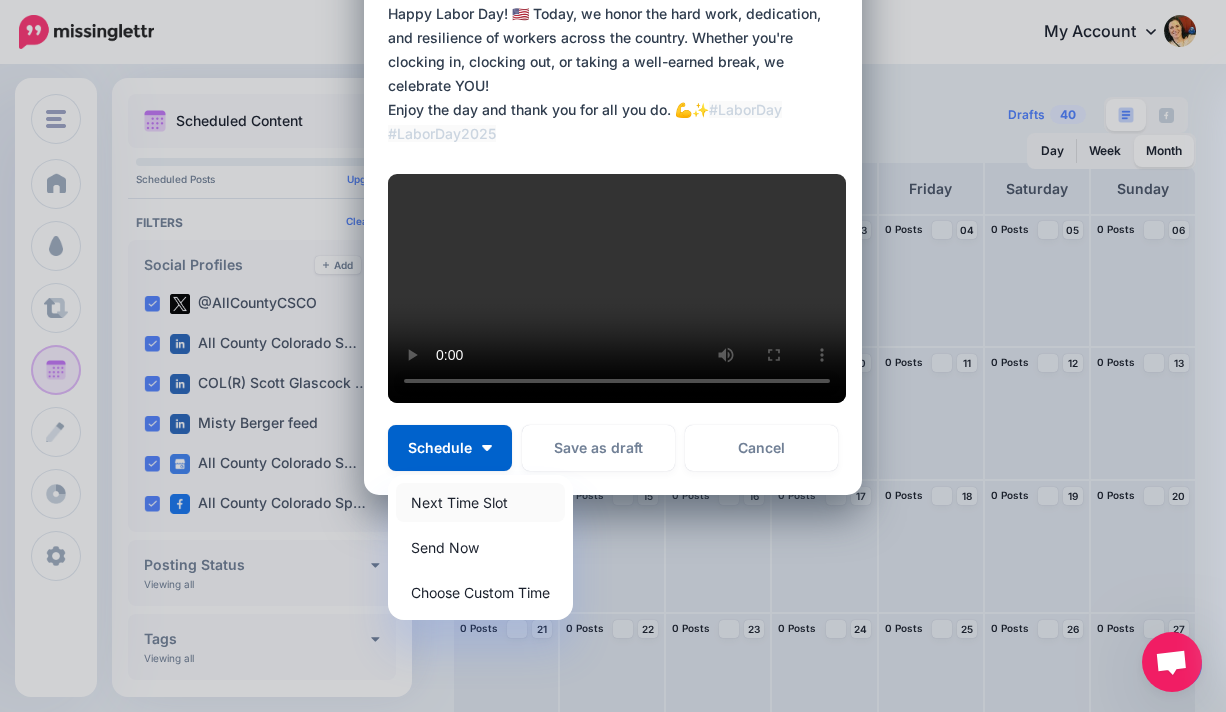 click on "Next Time Slot" at bounding box center [480, 502] 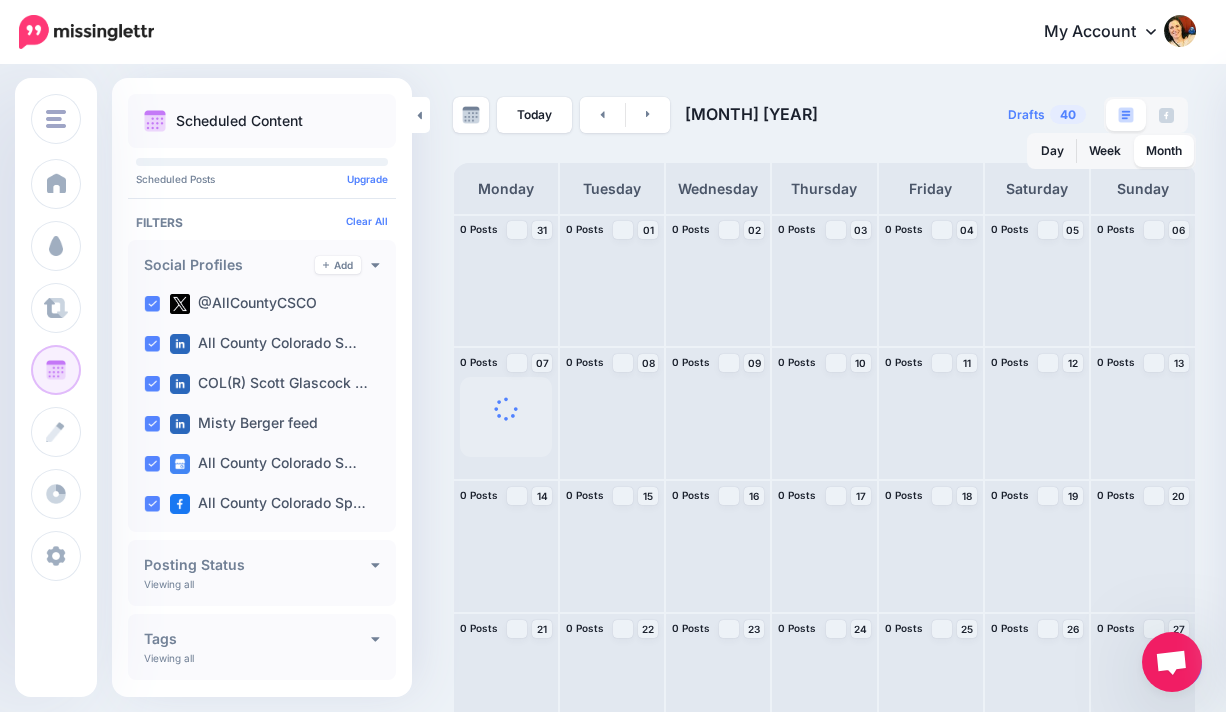 scroll, scrollTop: 0, scrollLeft: 0, axis: both 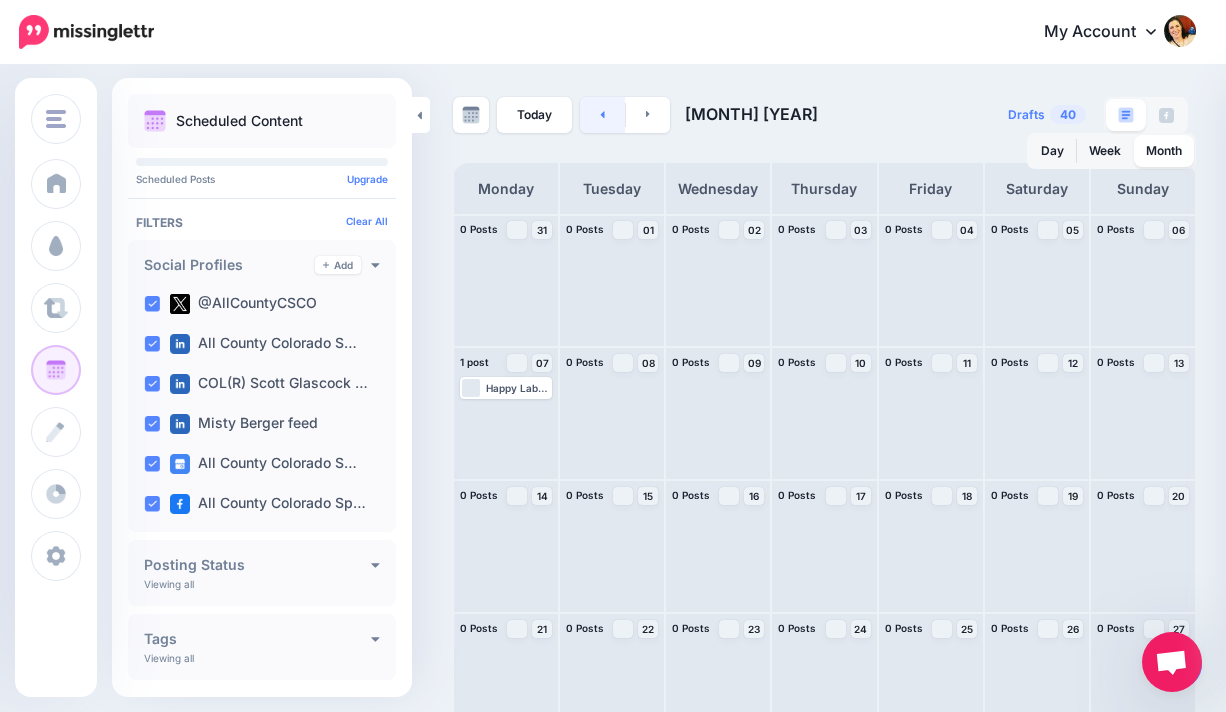 click at bounding box center (602, 115) 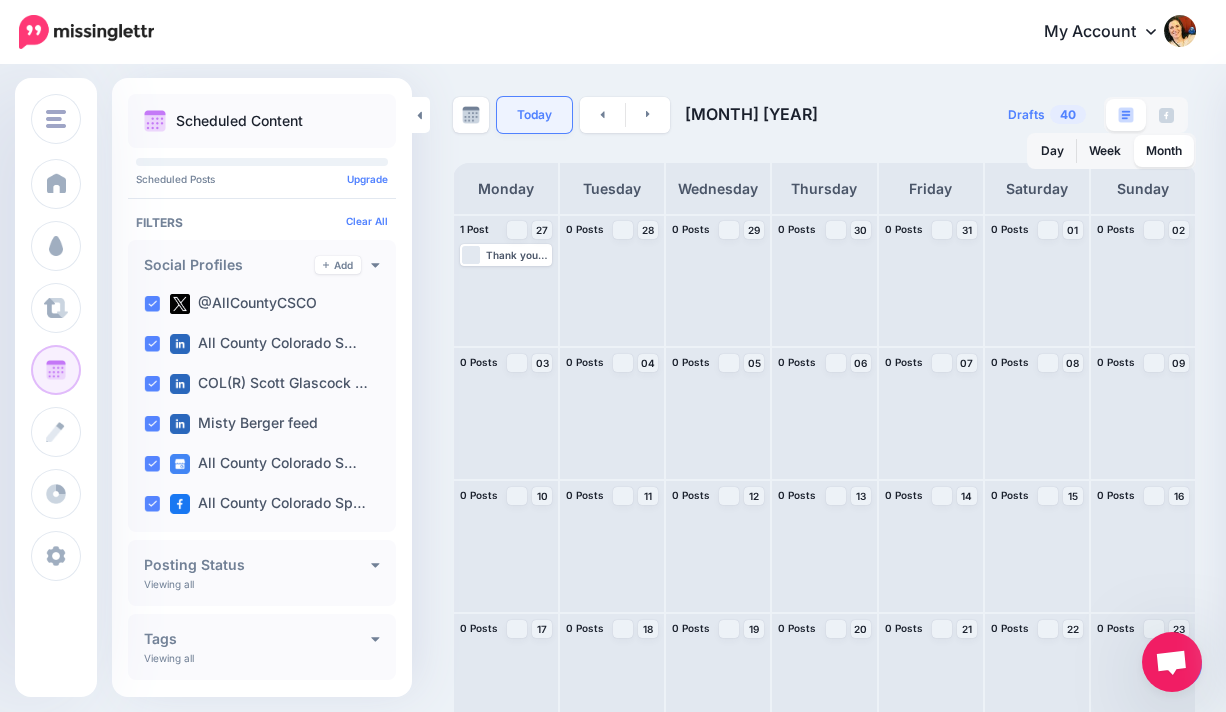 click on "Today" at bounding box center (534, 115) 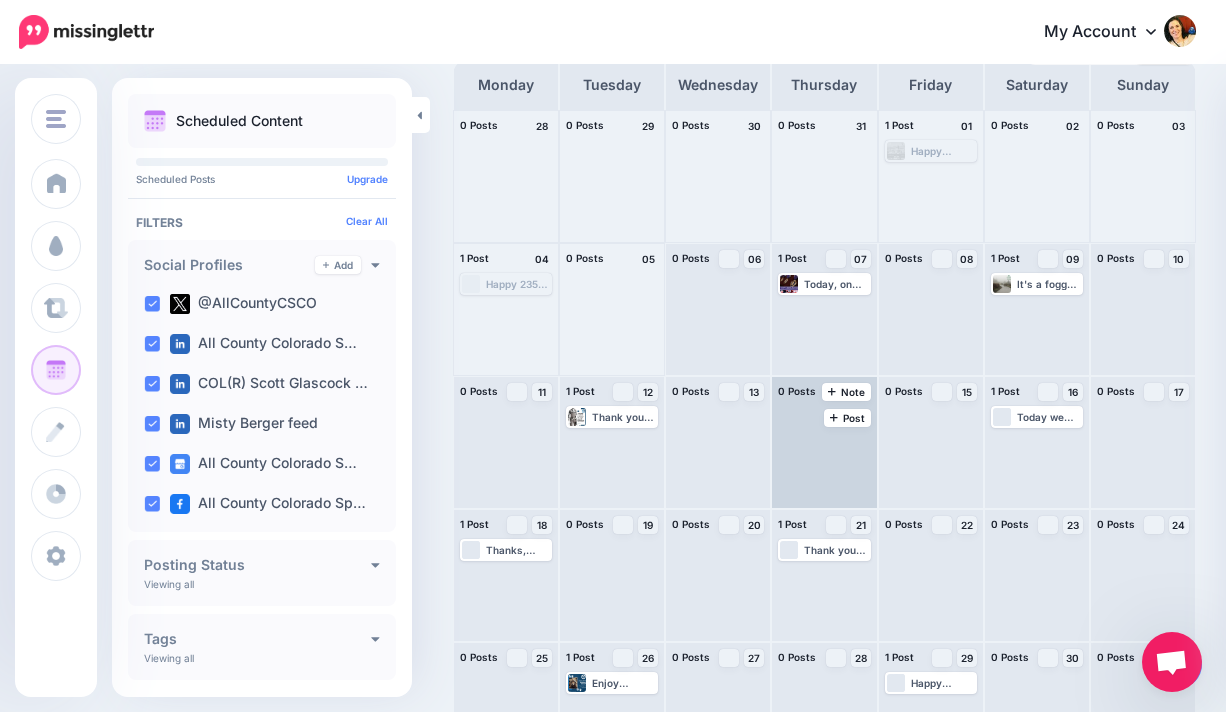 scroll, scrollTop: 167, scrollLeft: 0, axis: vertical 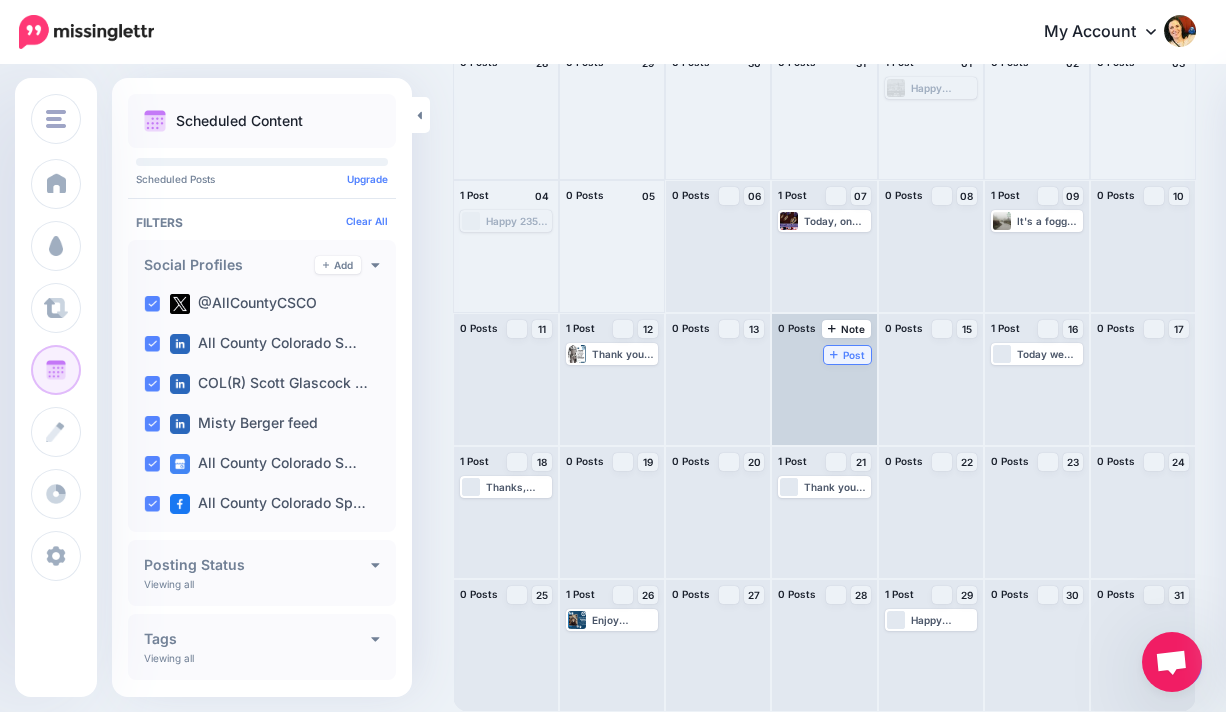 click 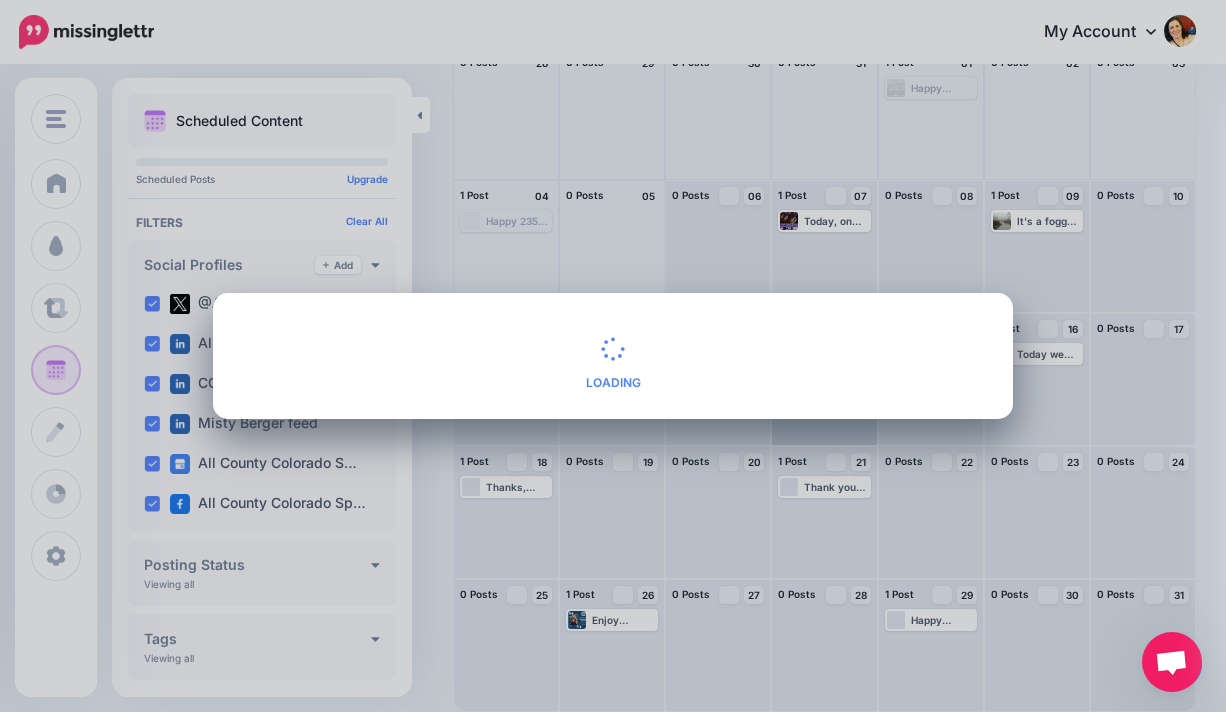 scroll, scrollTop: 0, scrollLeft: 0, axis: both 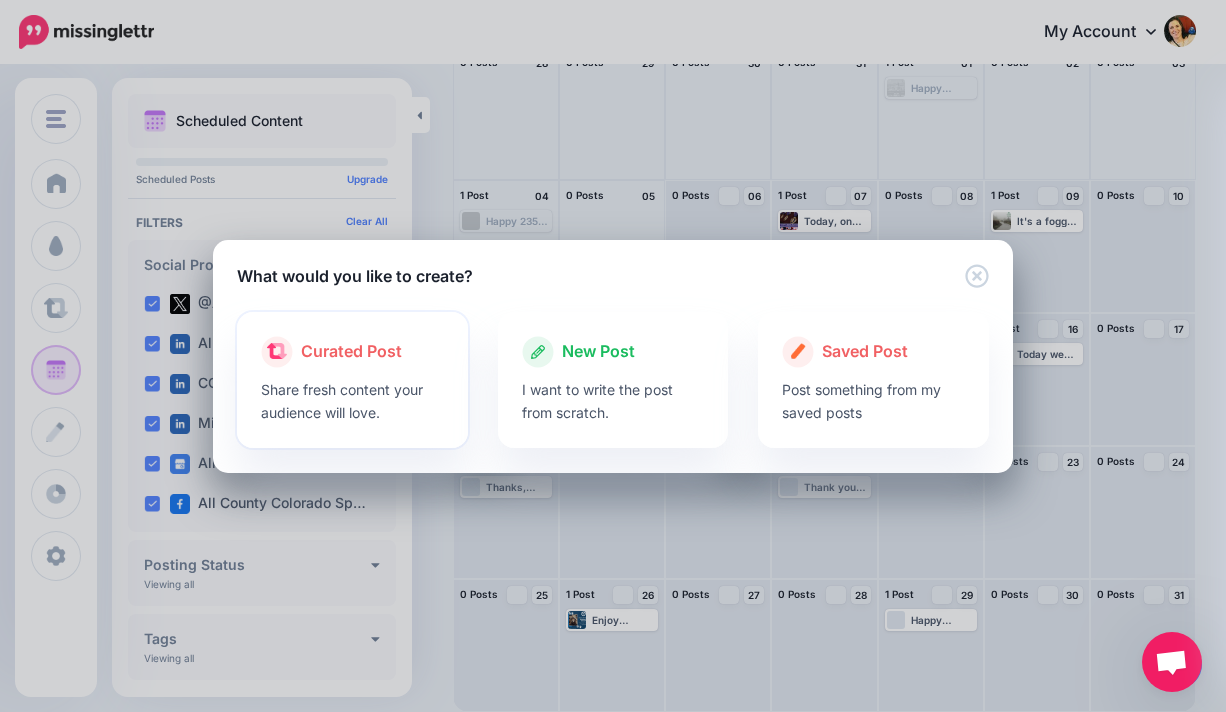 click on "Curated Post" at bounding box center (351, 352) 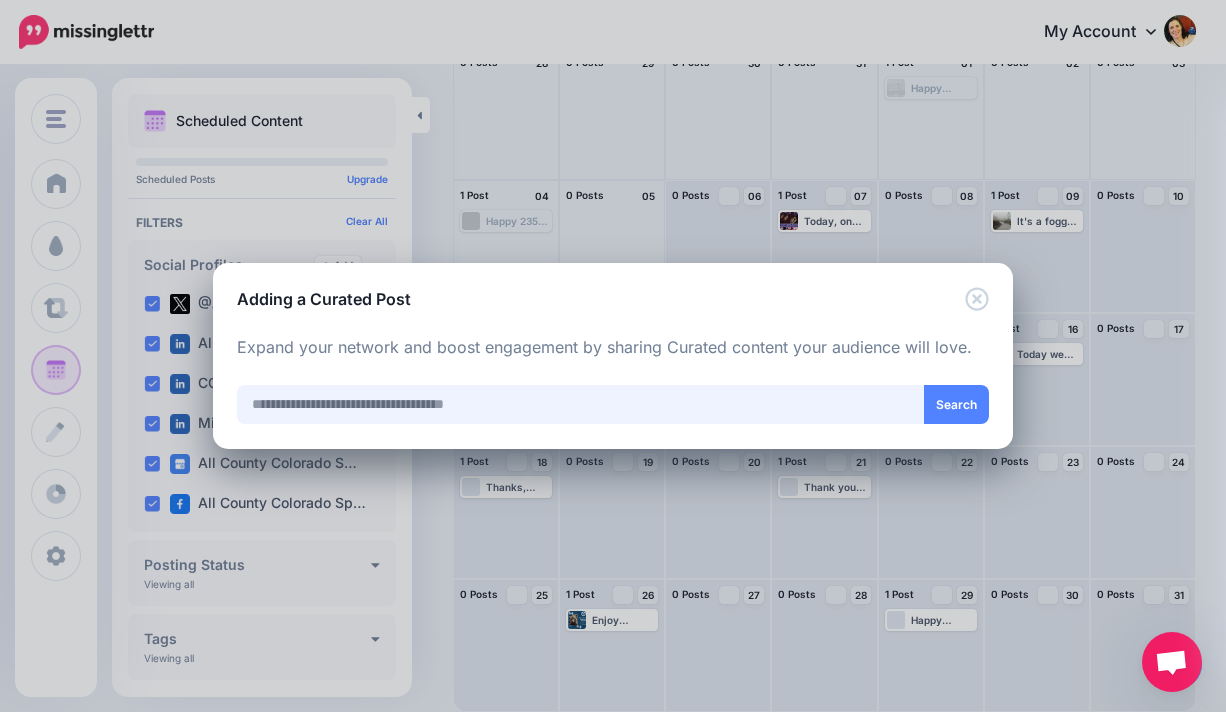 click at bounding box center [581, 404] 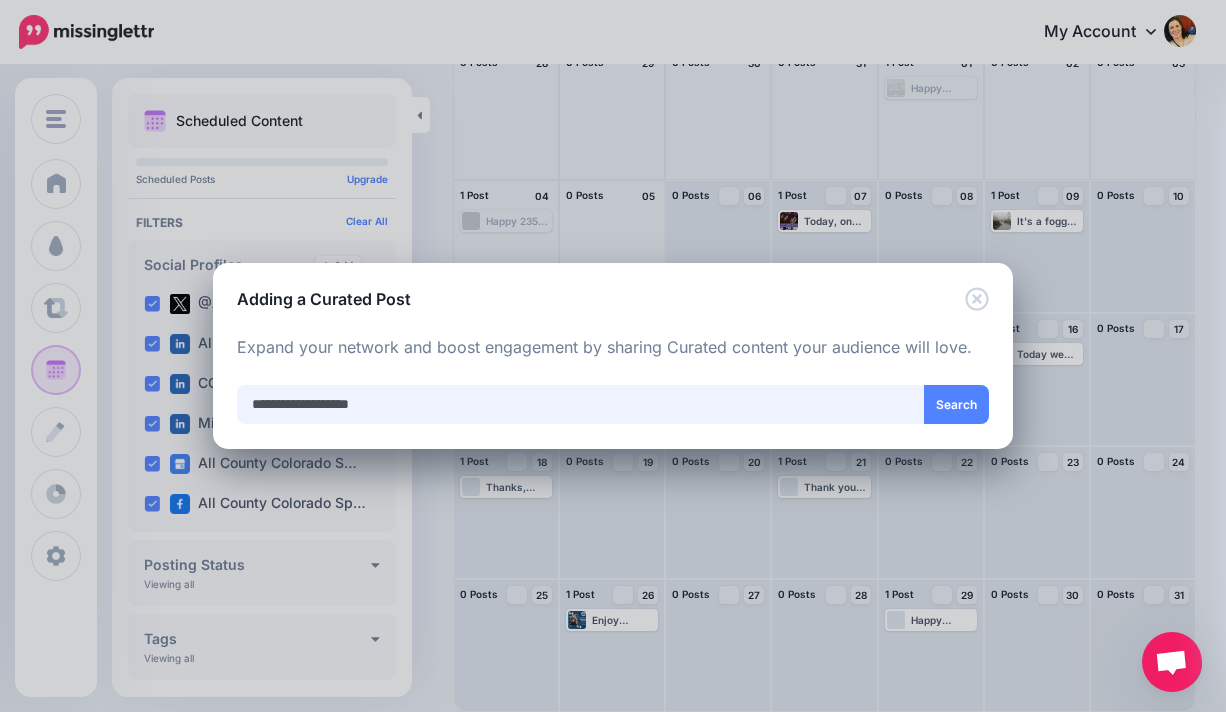 type on "**********" 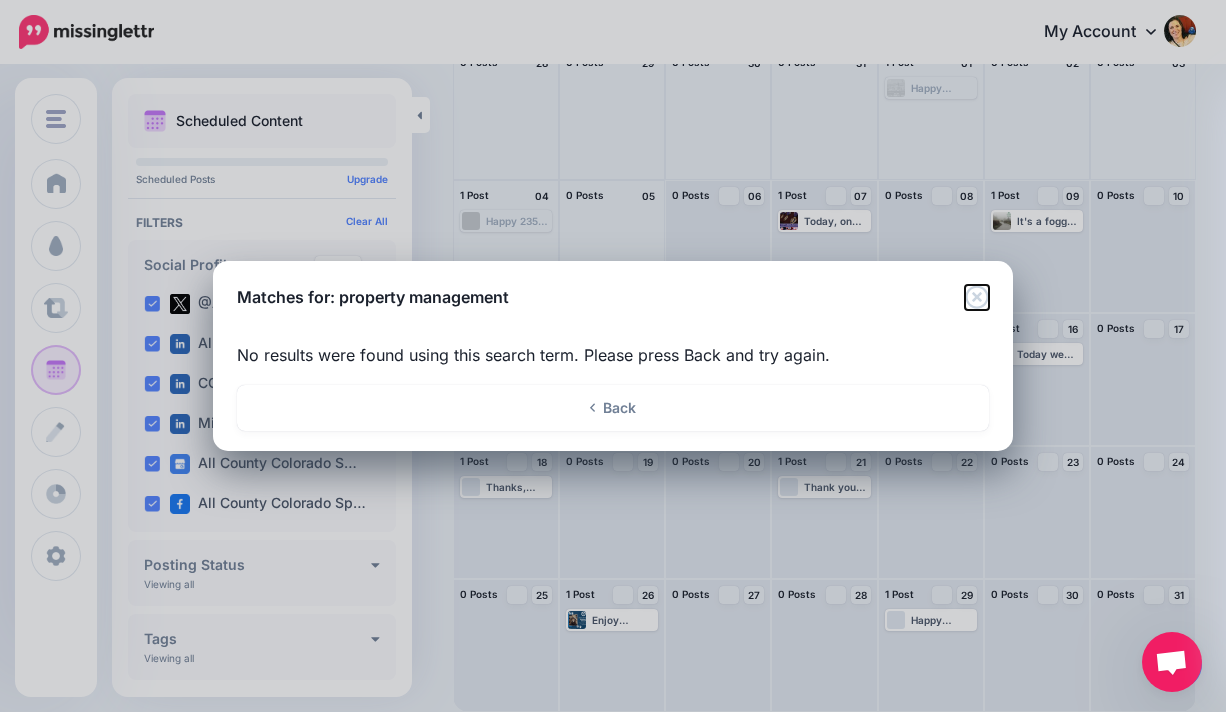 click 